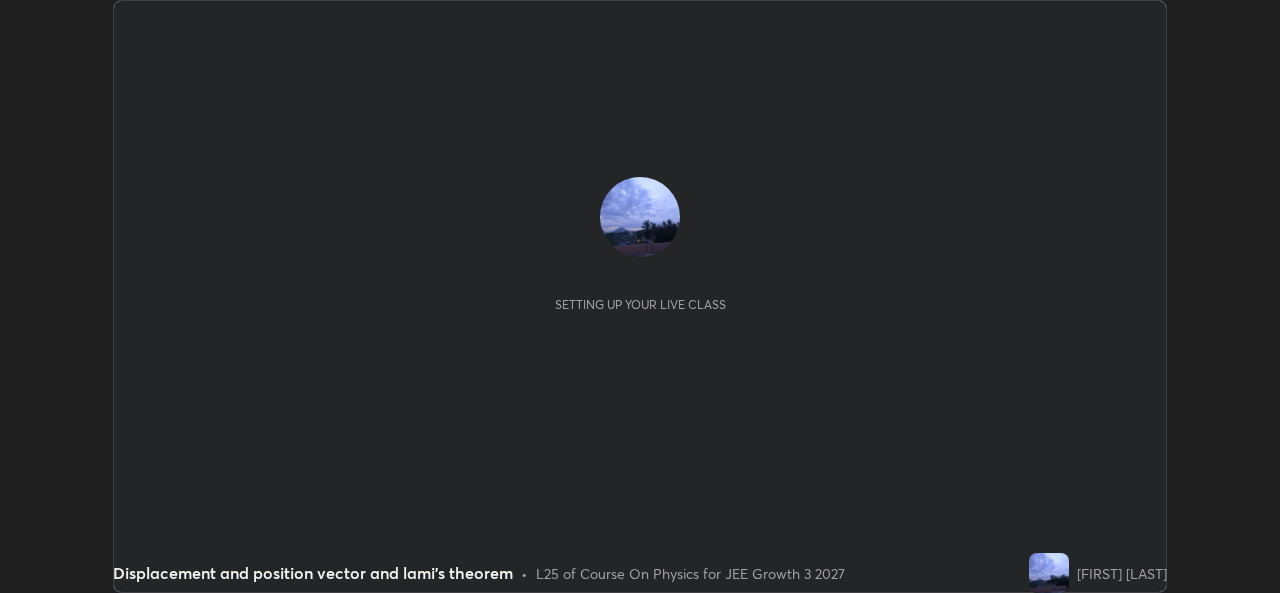 scroll, scrollTop: 0, scrollLeft: 0, axis: both 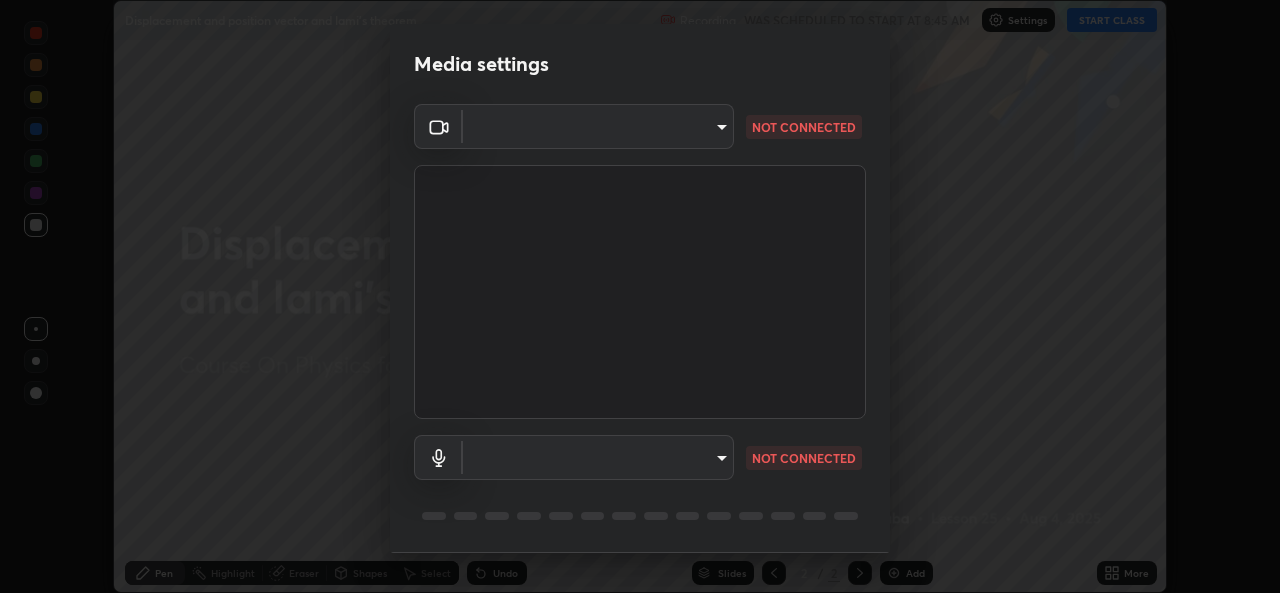 type on "576c985cfbf5b4ad5050d0d59b45d4e125e021a14bf2e74a268270e263c3ef83" 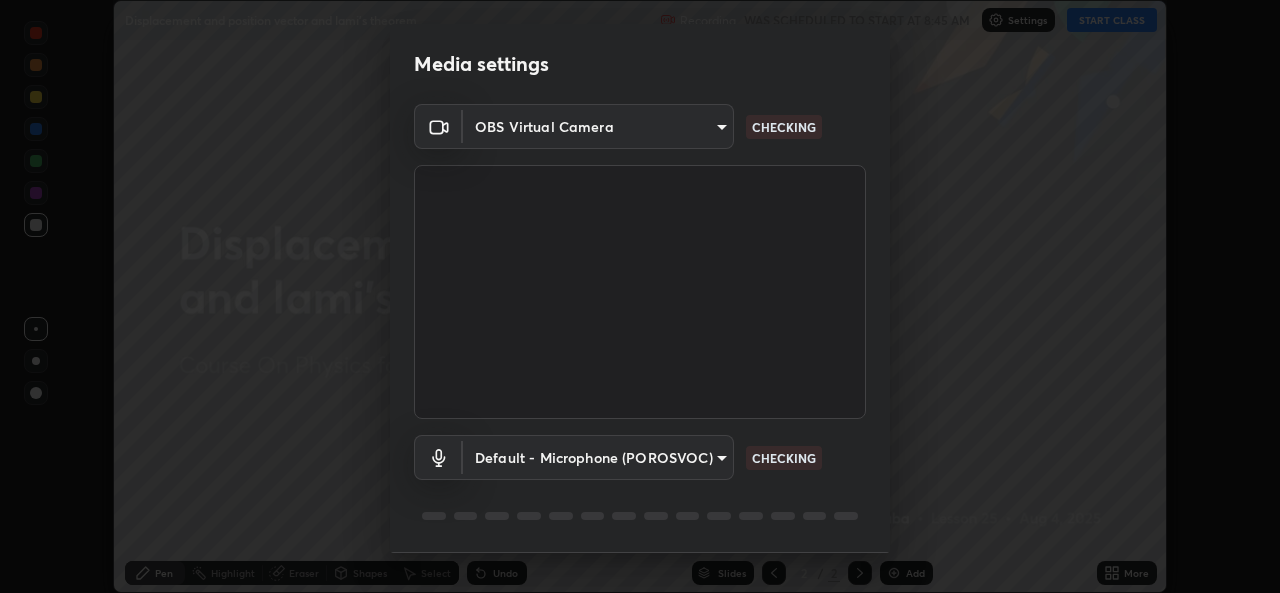 scroll, scrollTop: 63, scrollLeft: 0, axis: vertical 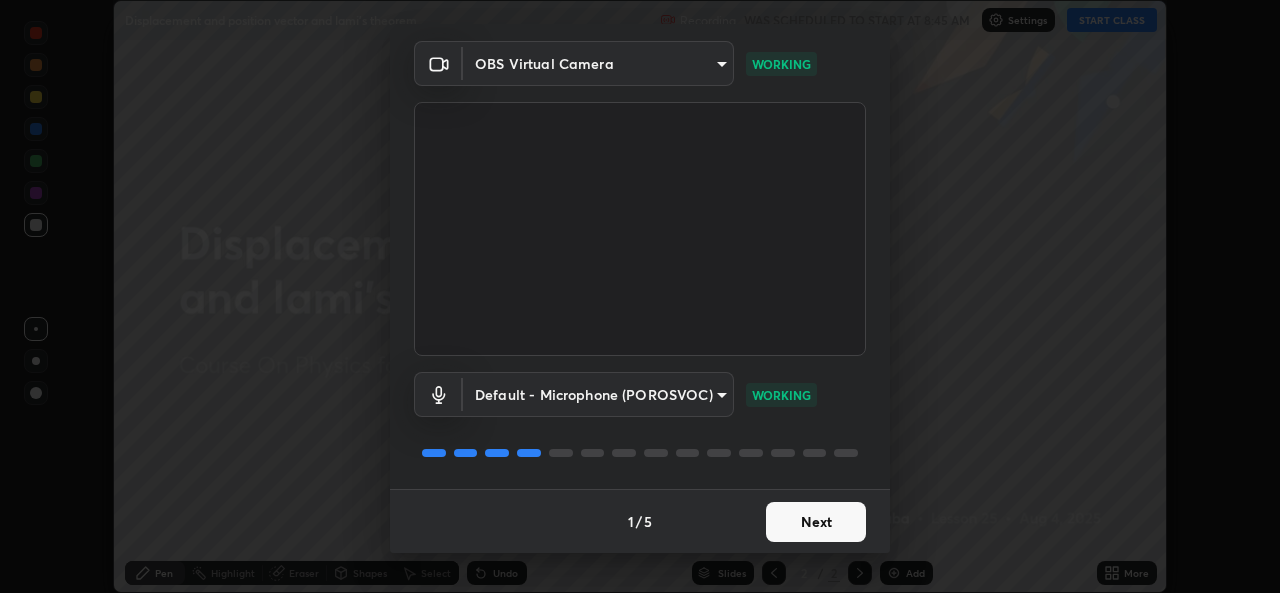 click on "Next" at bounding box center (816, 522) 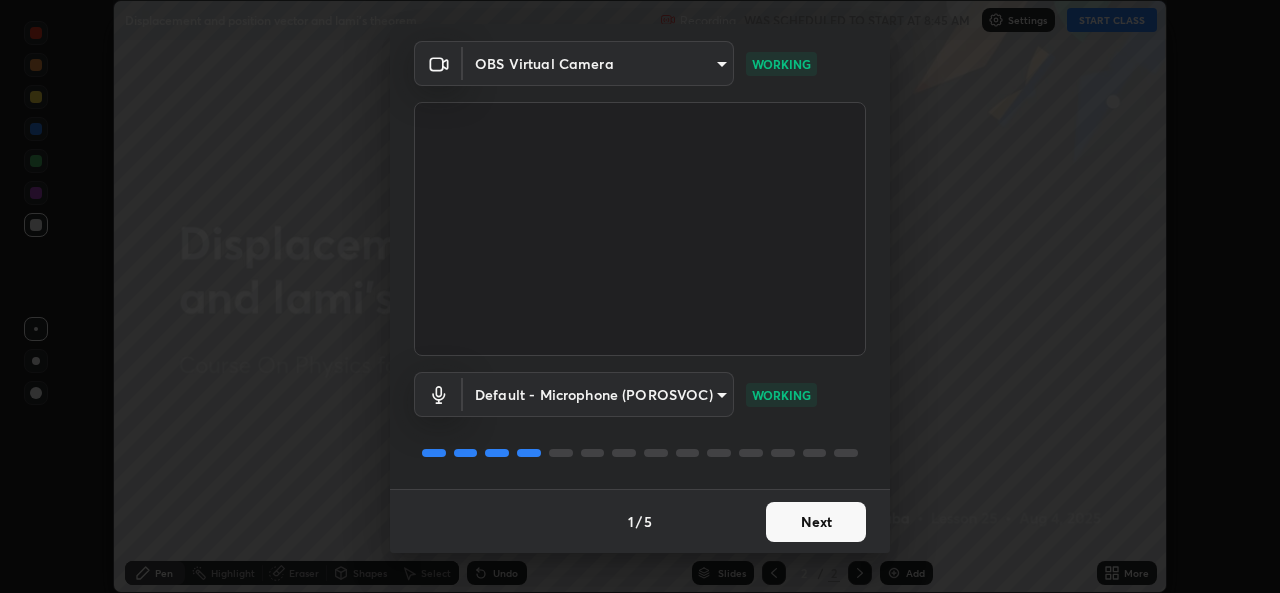 scroll, scrollTop: 0, scrollLeft: 0, axis: both 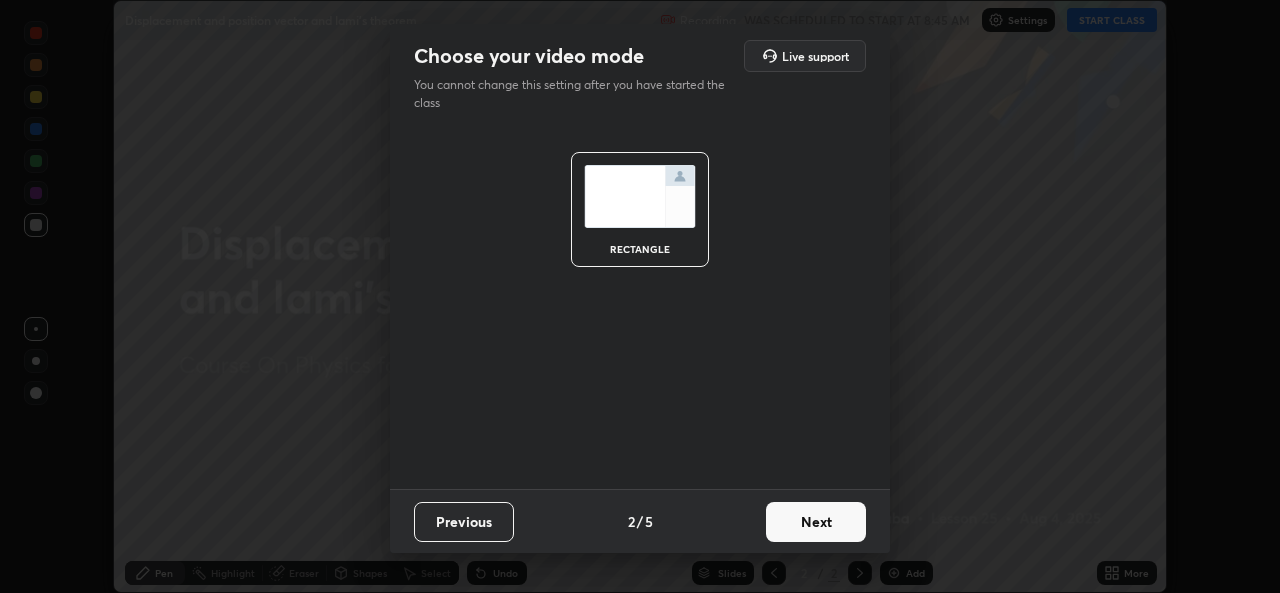 click on "Next" at bounding box center (816, 522) 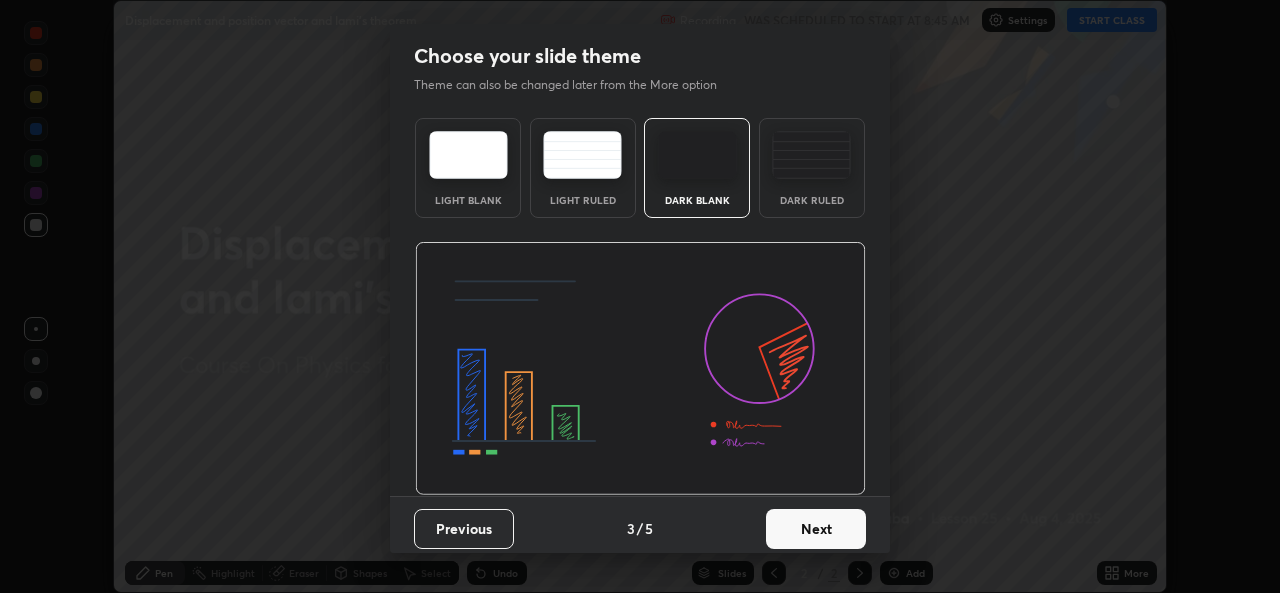 click on "Next" at bounding box center (816, 529) 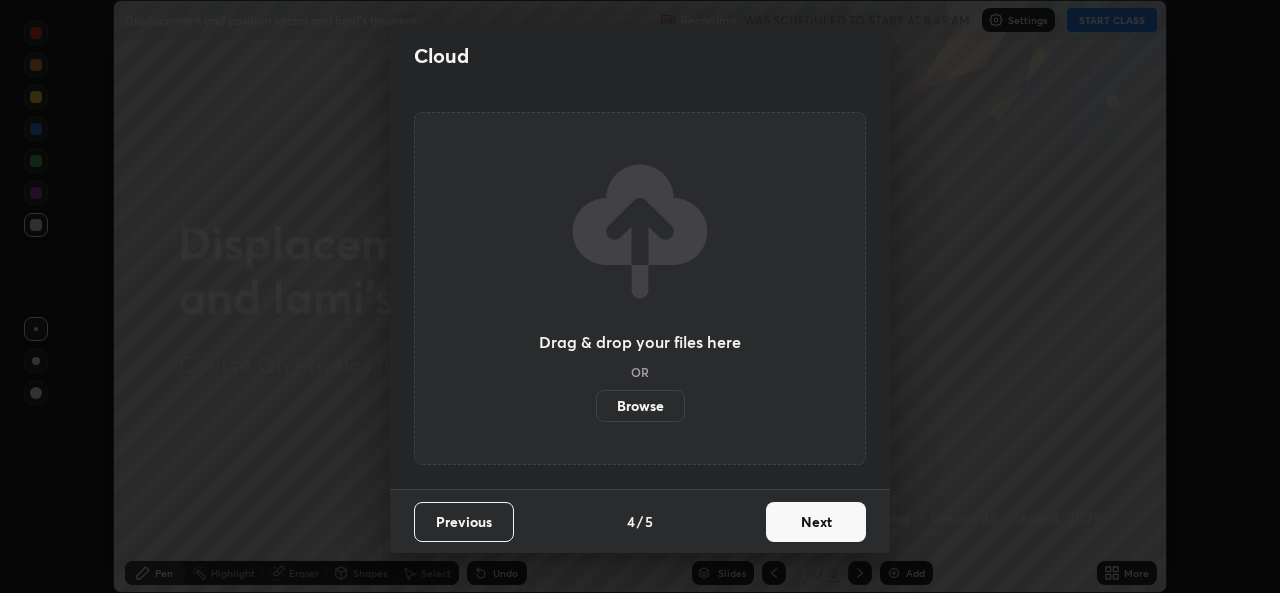 click on "Next" at bounding box center [816, 522] 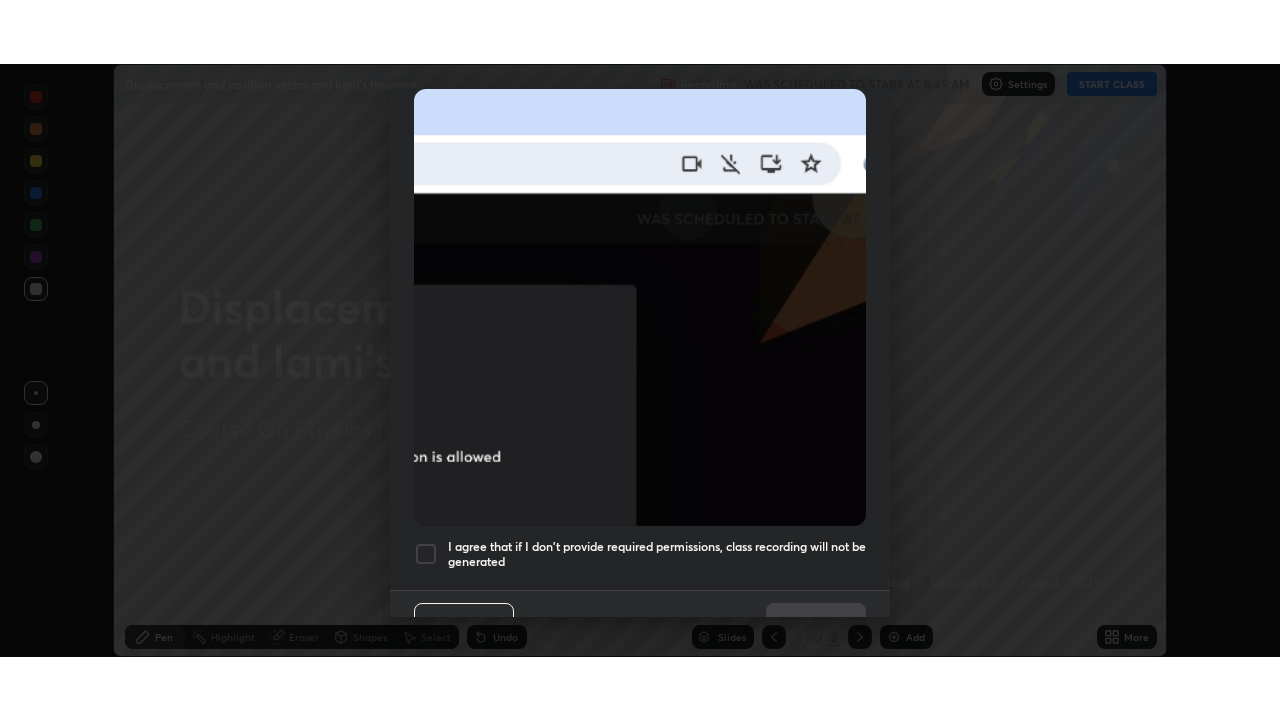 scroll, scrollTop: 471, scrollLeft: 0, axis: vertical 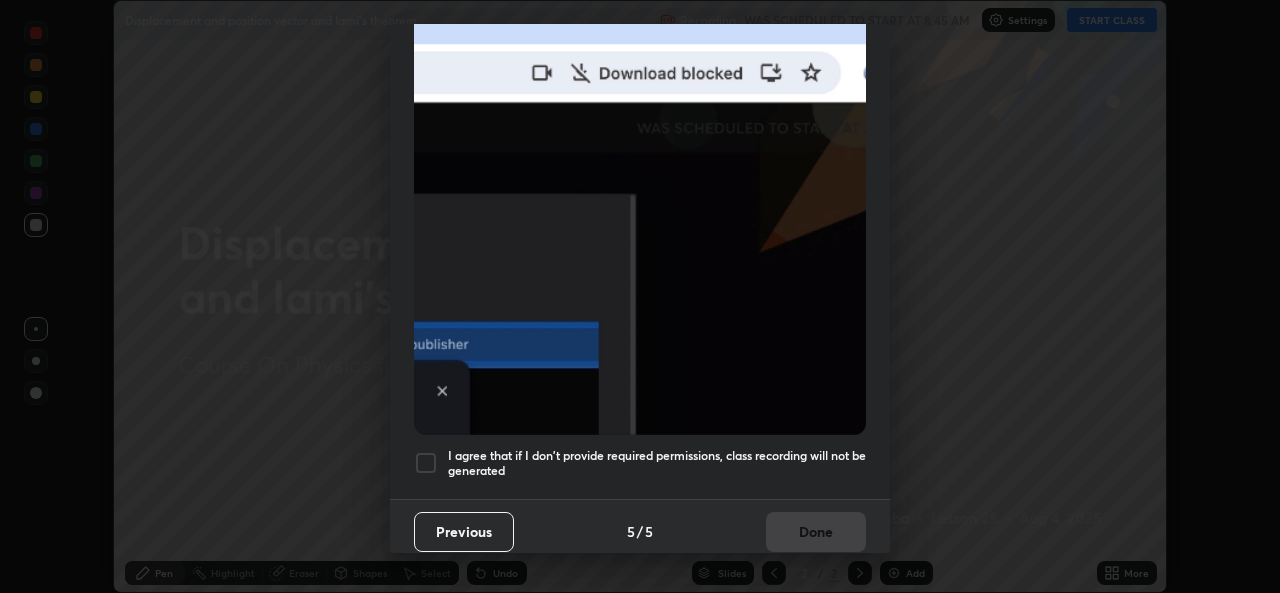 click at bounding box center [426, 463] 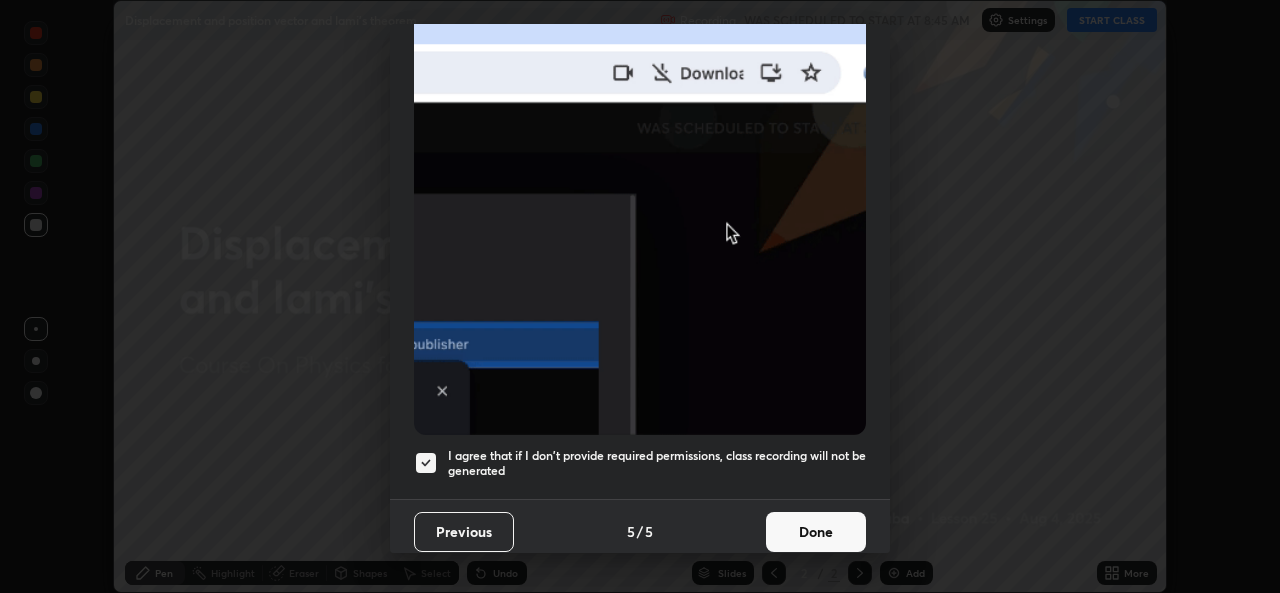 click on "Done" at bounding box center [816, 532] 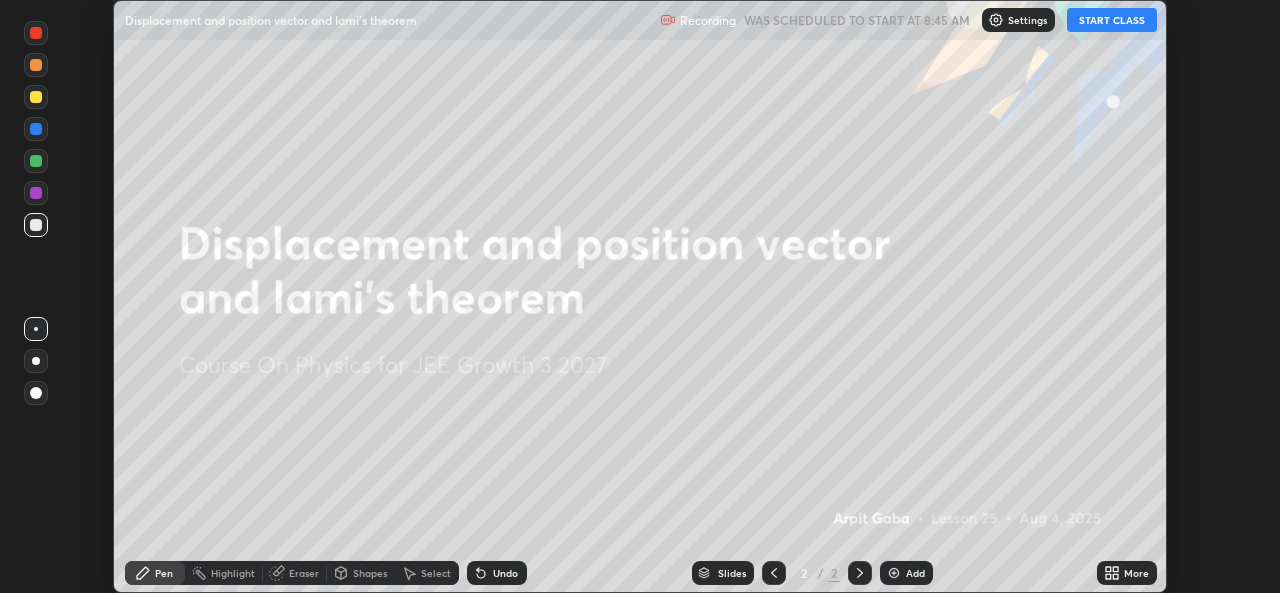 click at bounding box center [894, 573] 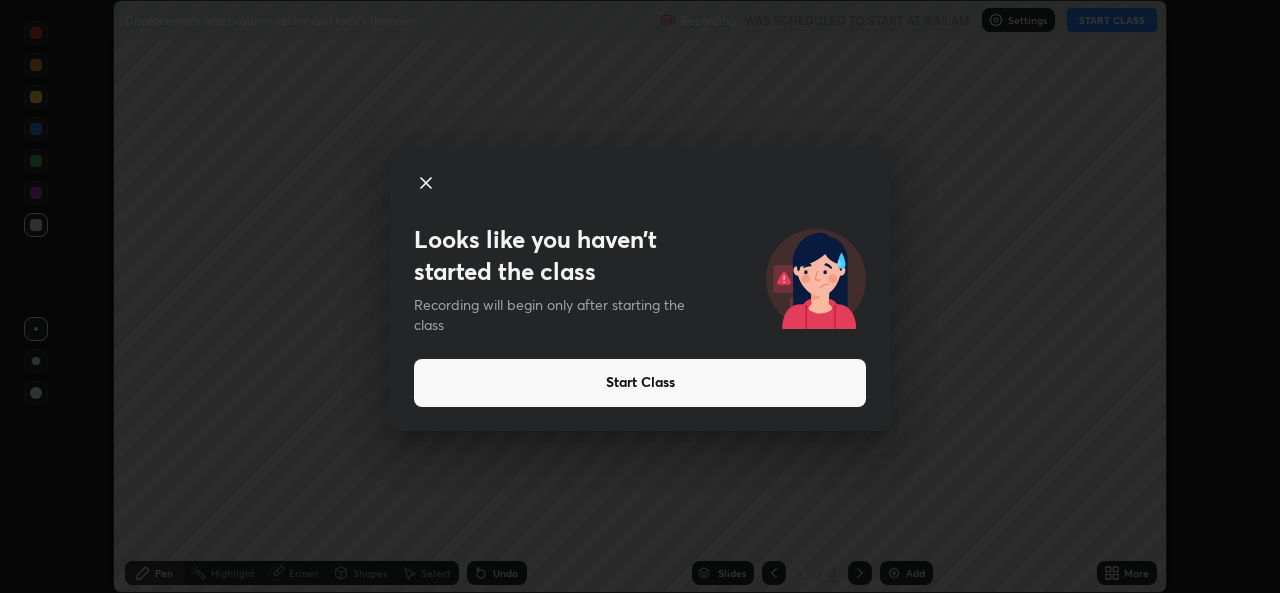 click on "Start Class" at bounding box center [640, 383] 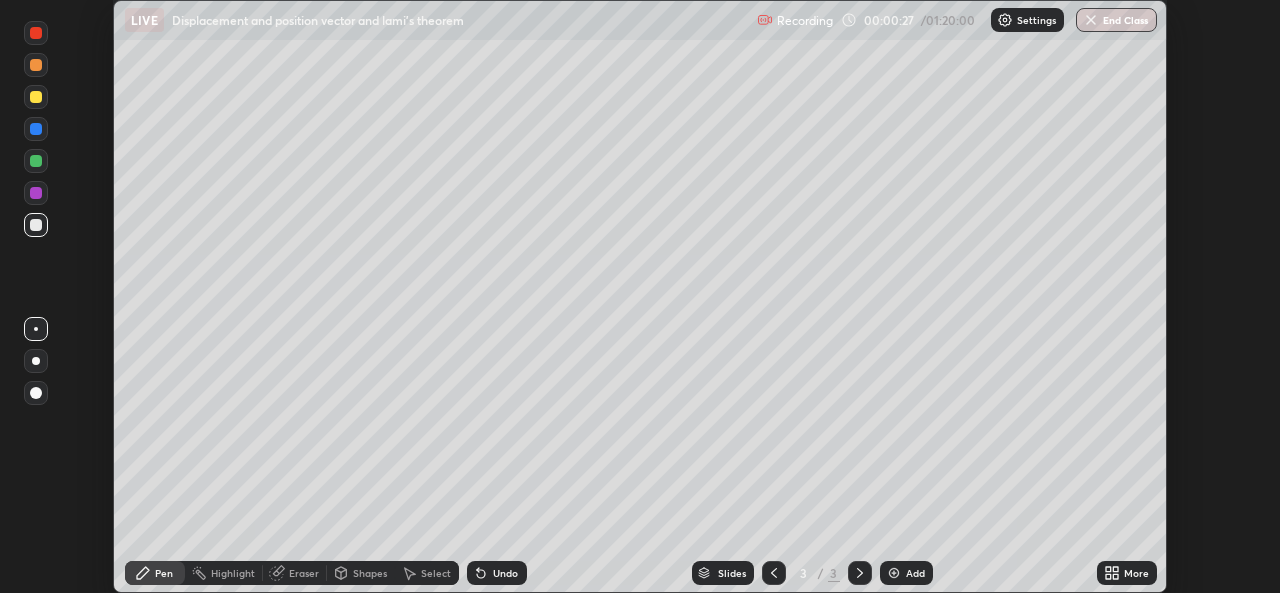 click on "More" at bounding box center [1127, 573] 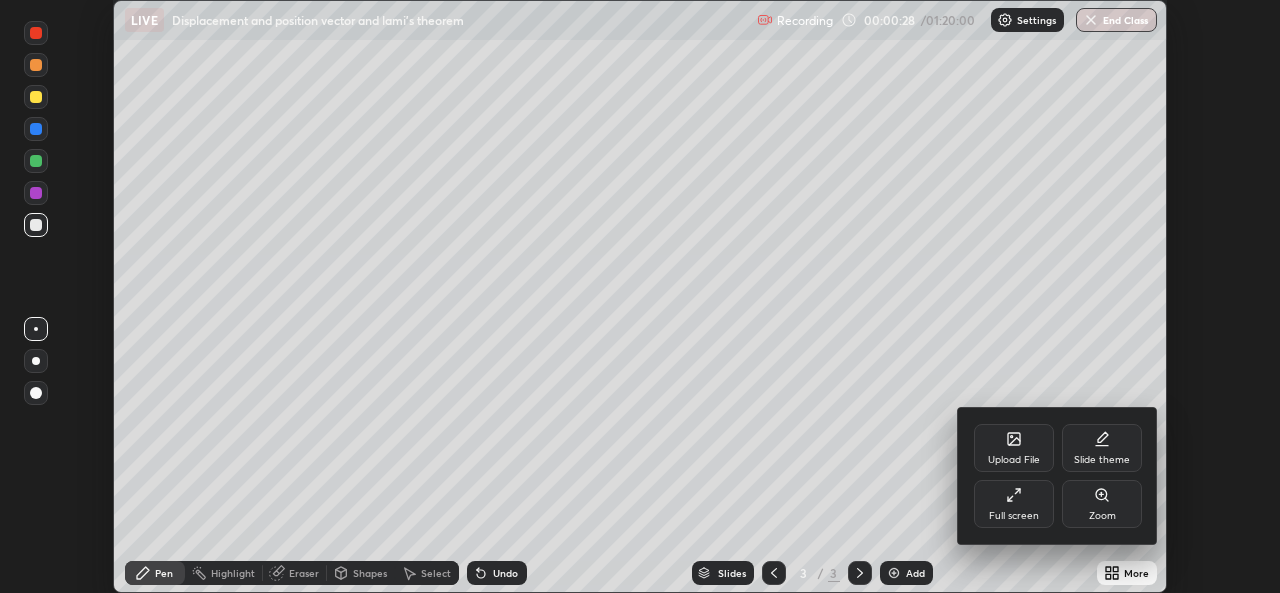 click on "Full screen" at bounding box center [1014, 504] 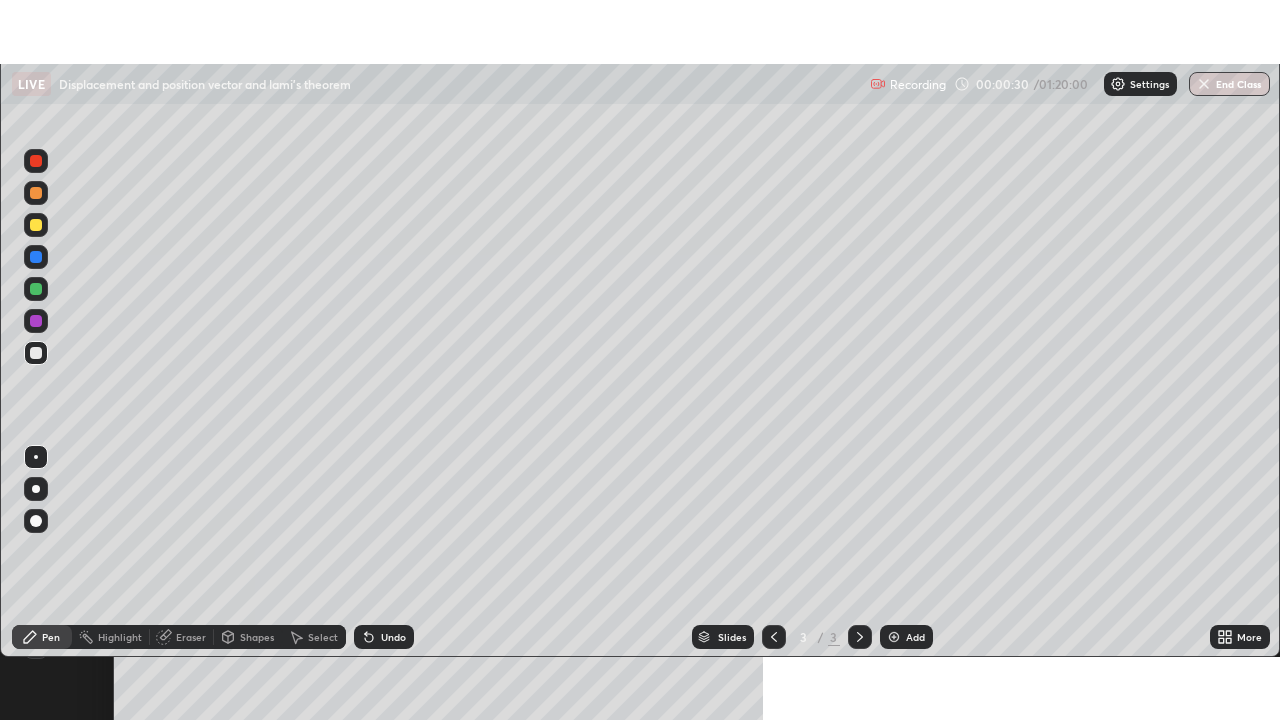 scroll, scrollTop: 99280, scrollLeft: 98720, axis: both 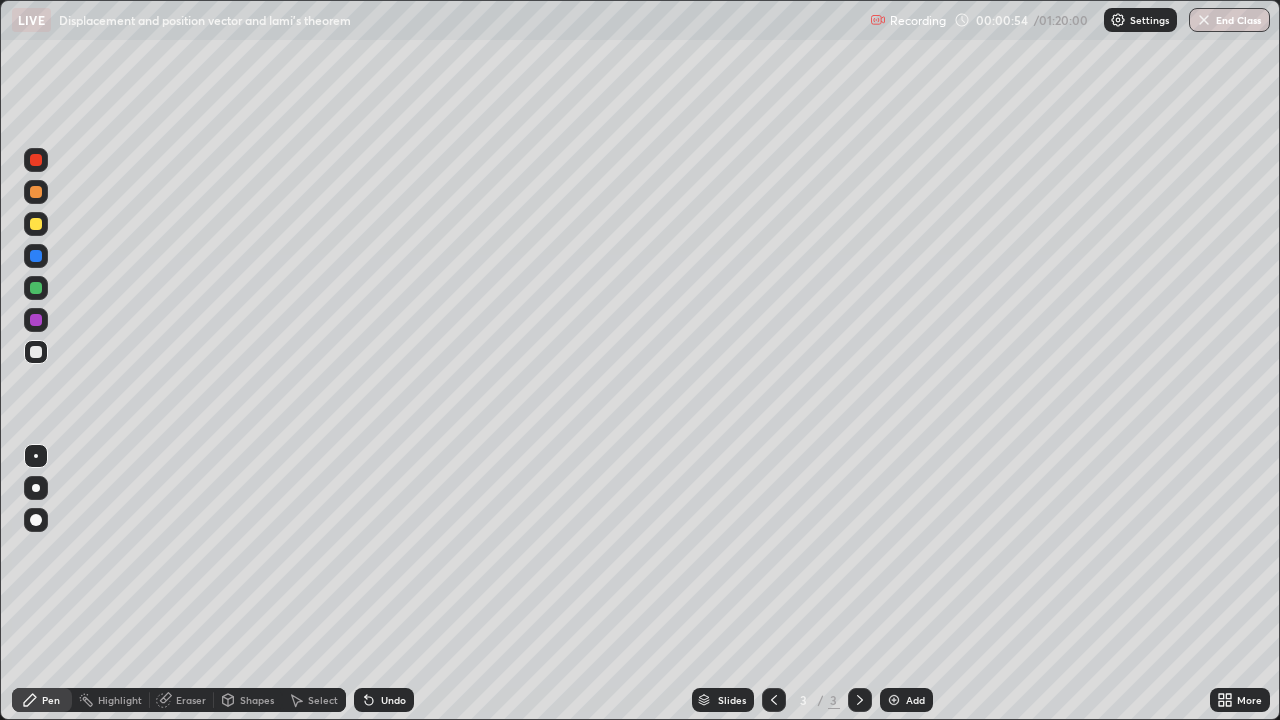 click at bounding box center [36, 352] 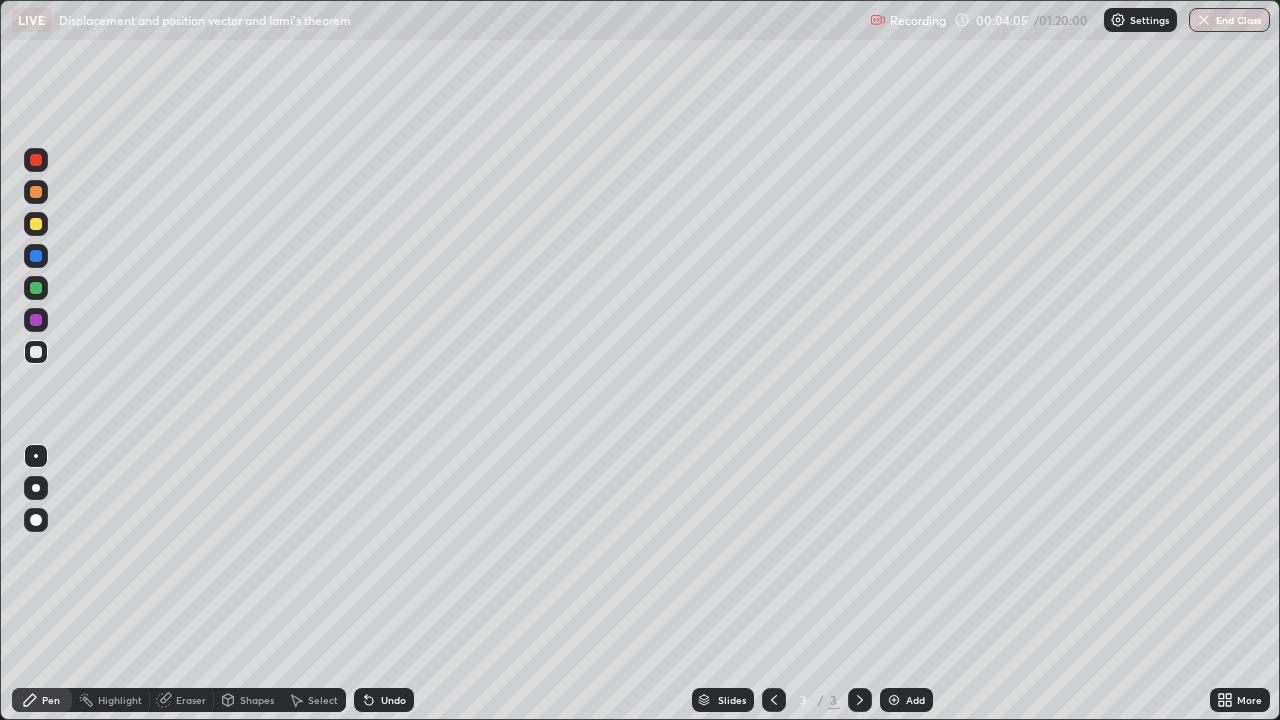click on "Undo" at bounding box center (393, 700) 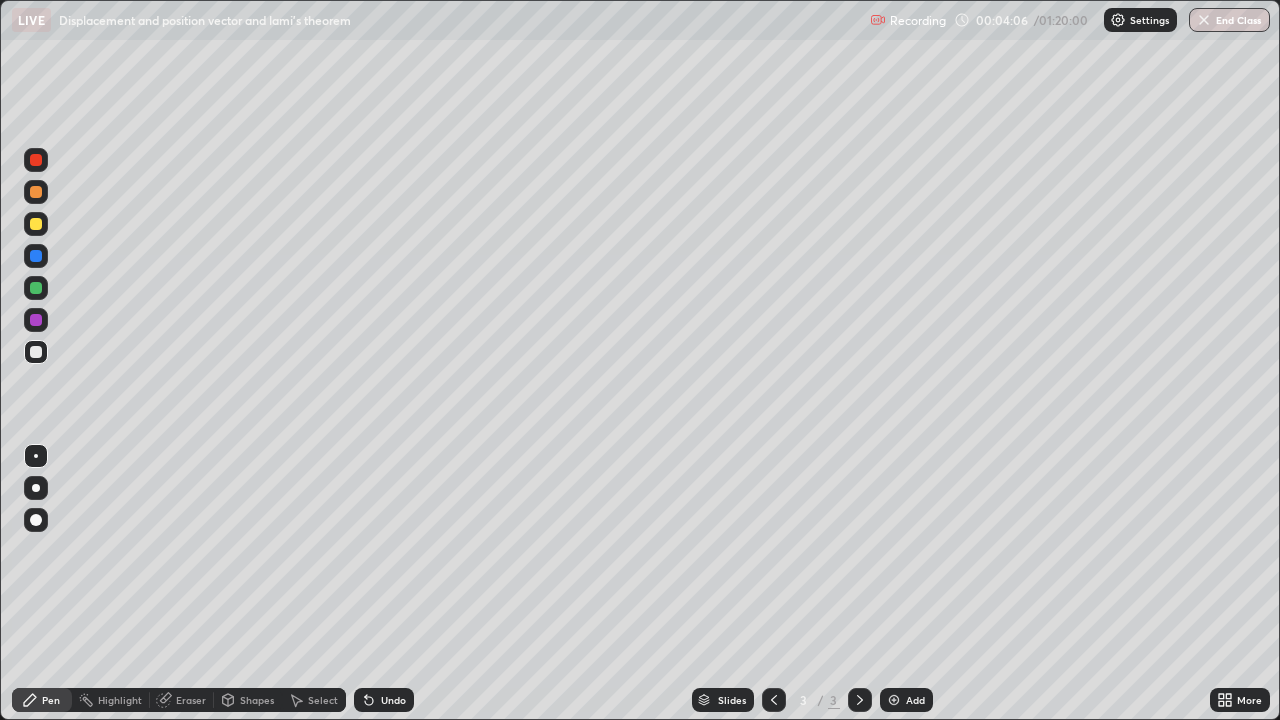 click on "Undo" at bounding box center (384, 700) 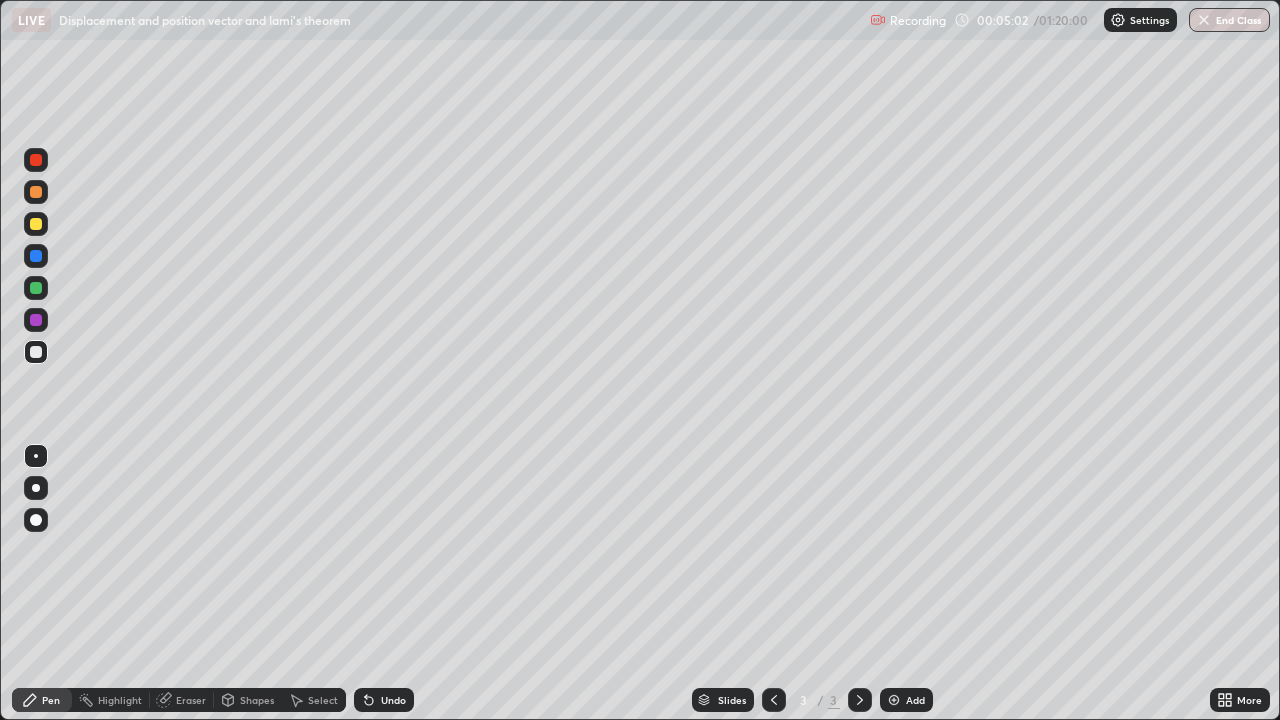 click on "Shapes" at bounding box center (257, 700) 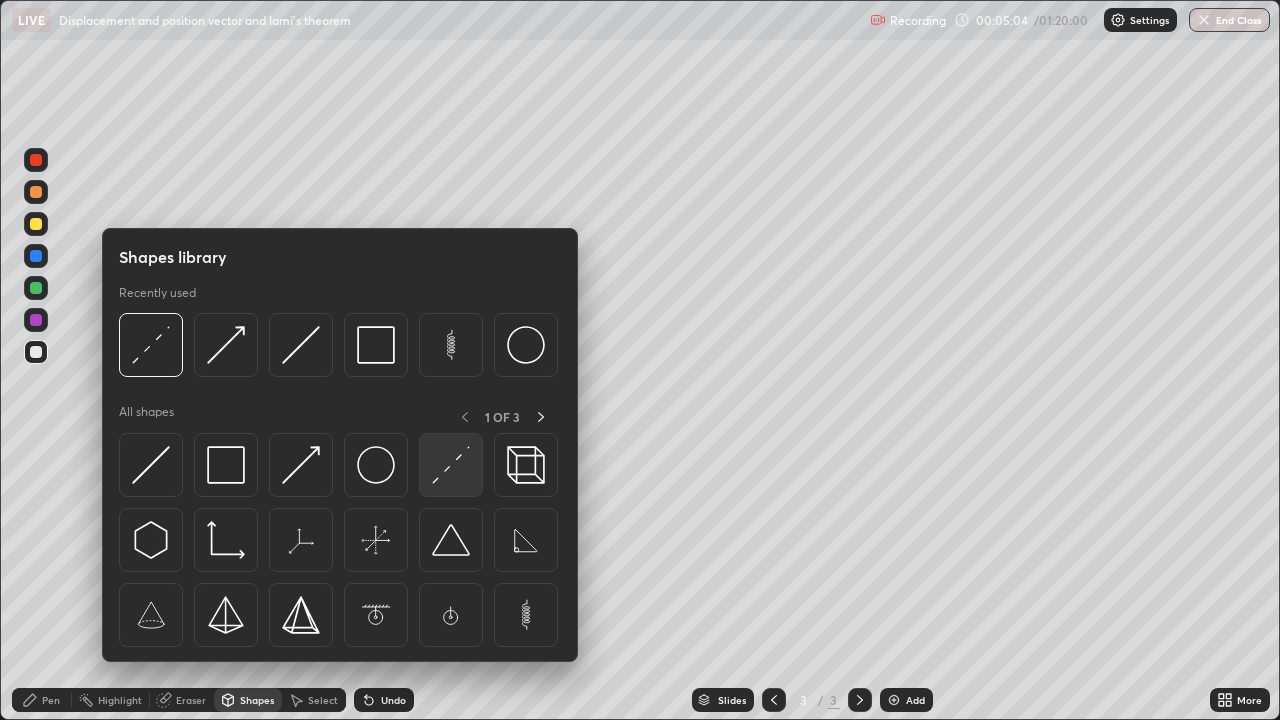 click at bounding box center [451, 465] 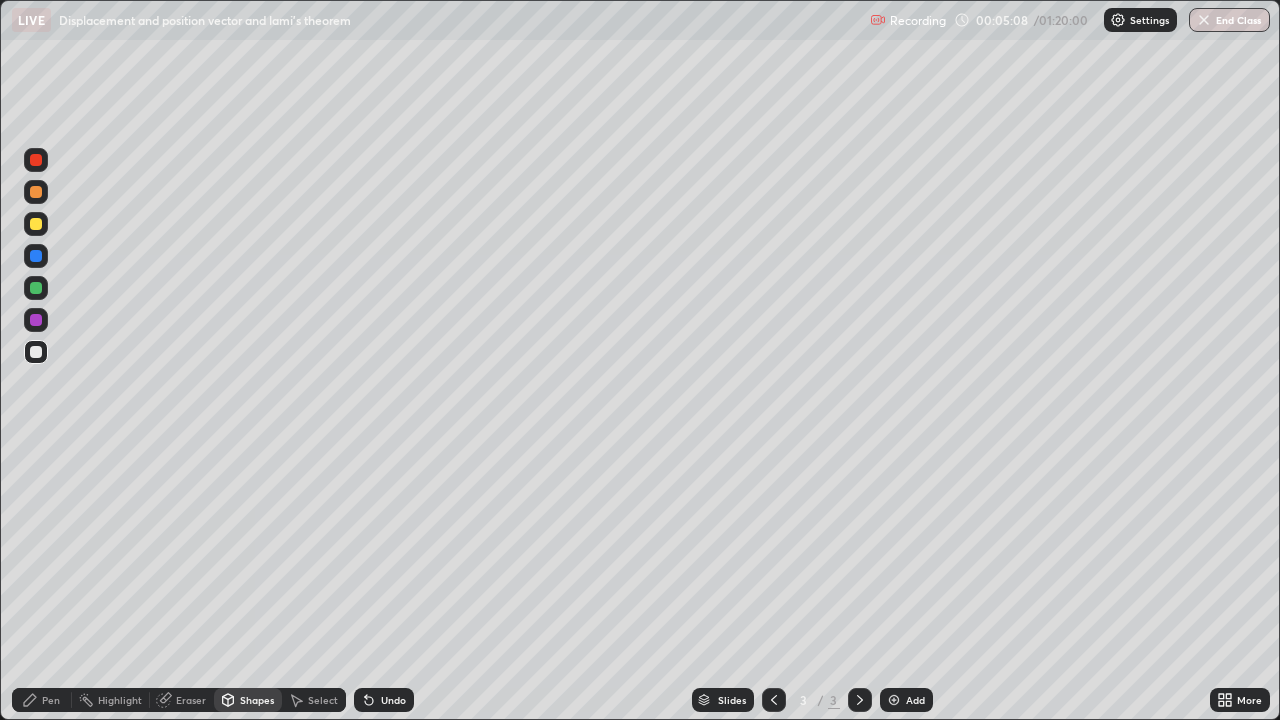 click on "Pen" at bounding box center (51, 700) 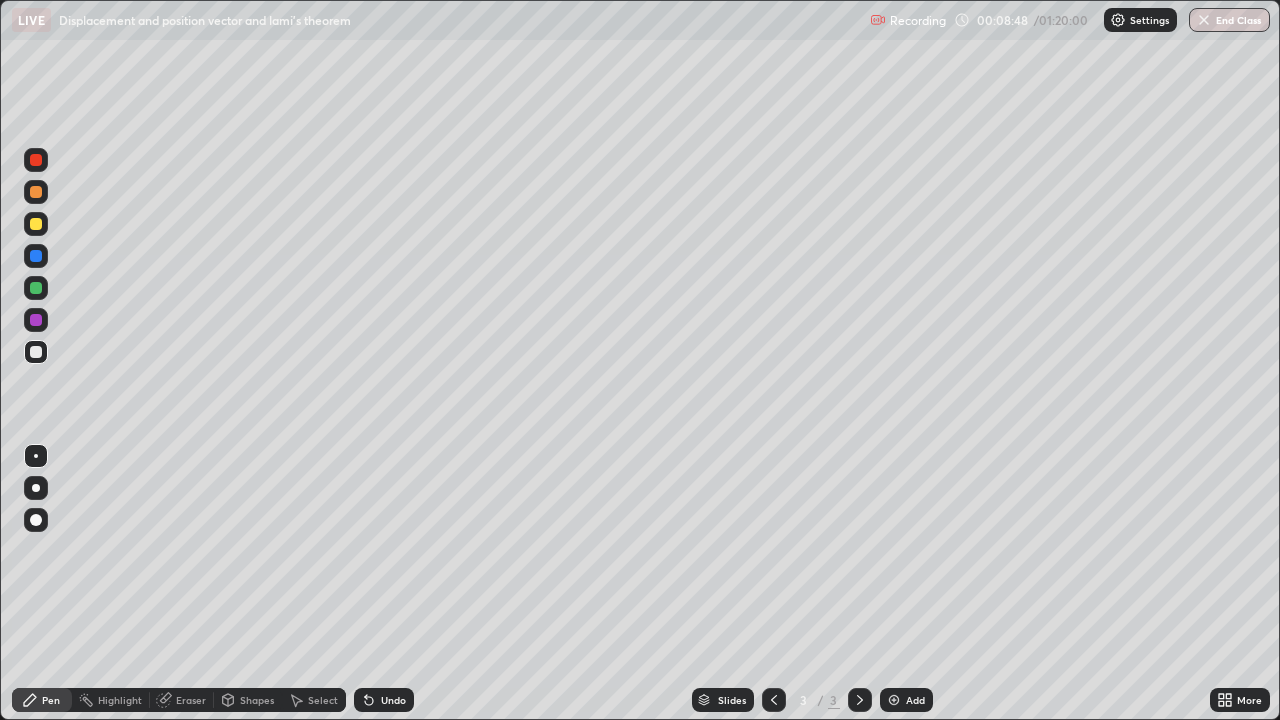 click at bounding box center [36, 224] 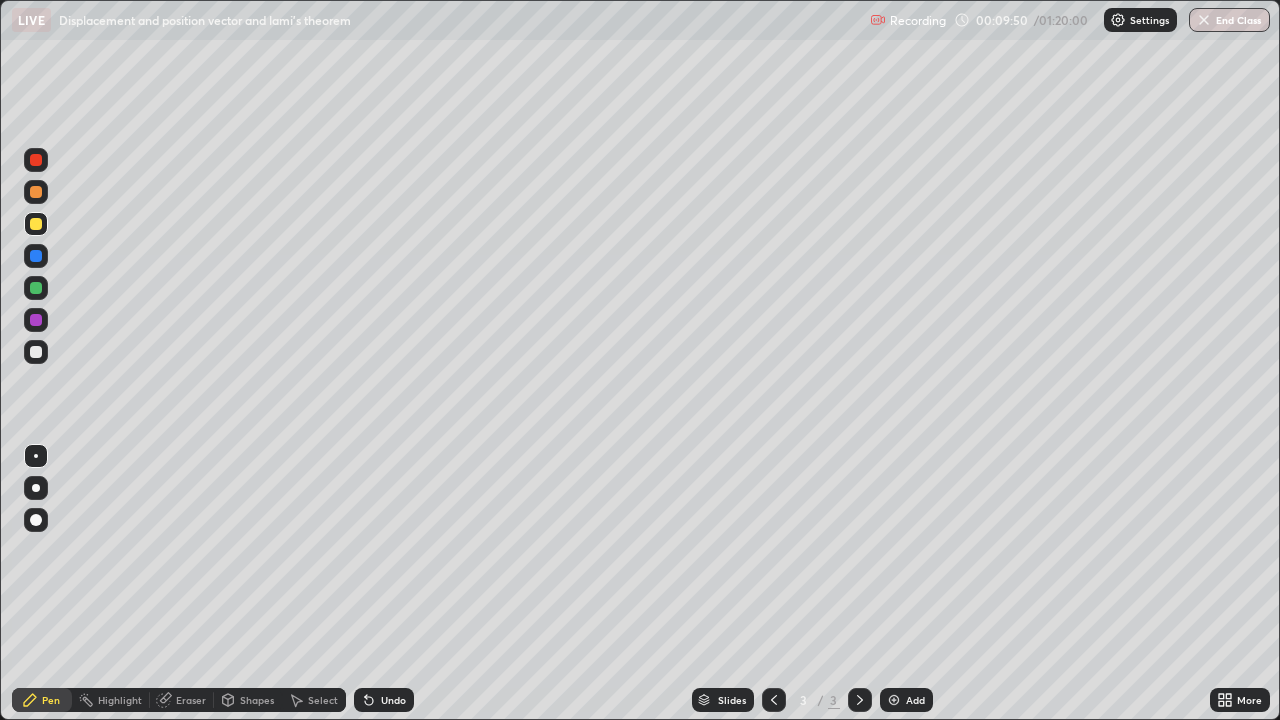 click on "Undo" at bounding box center (393, 700) 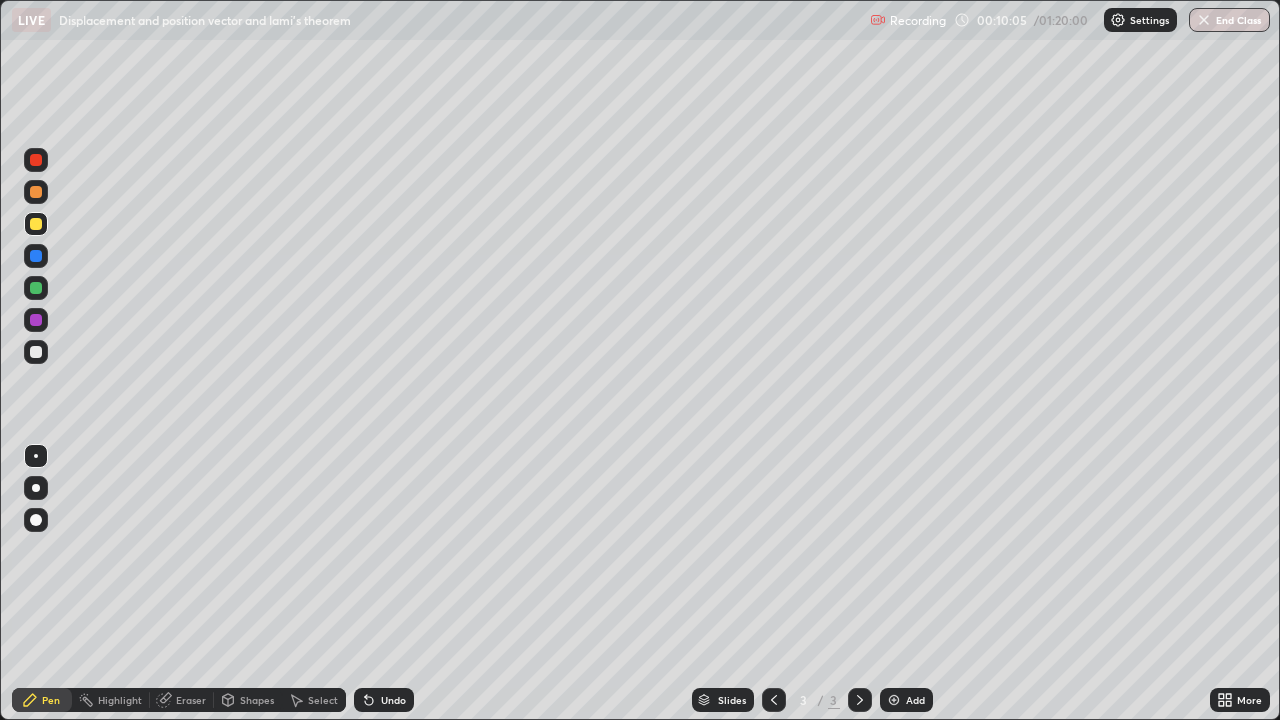 click on "Undo" at bounding box center [393, 700] 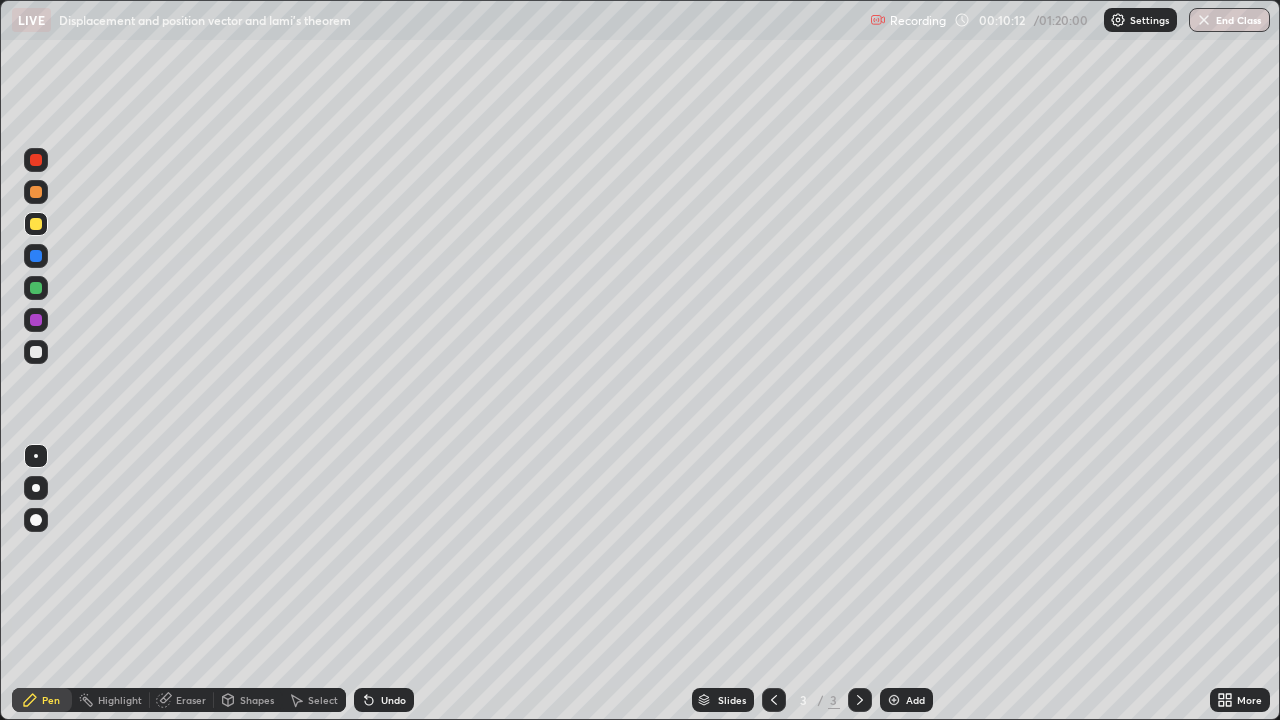 click 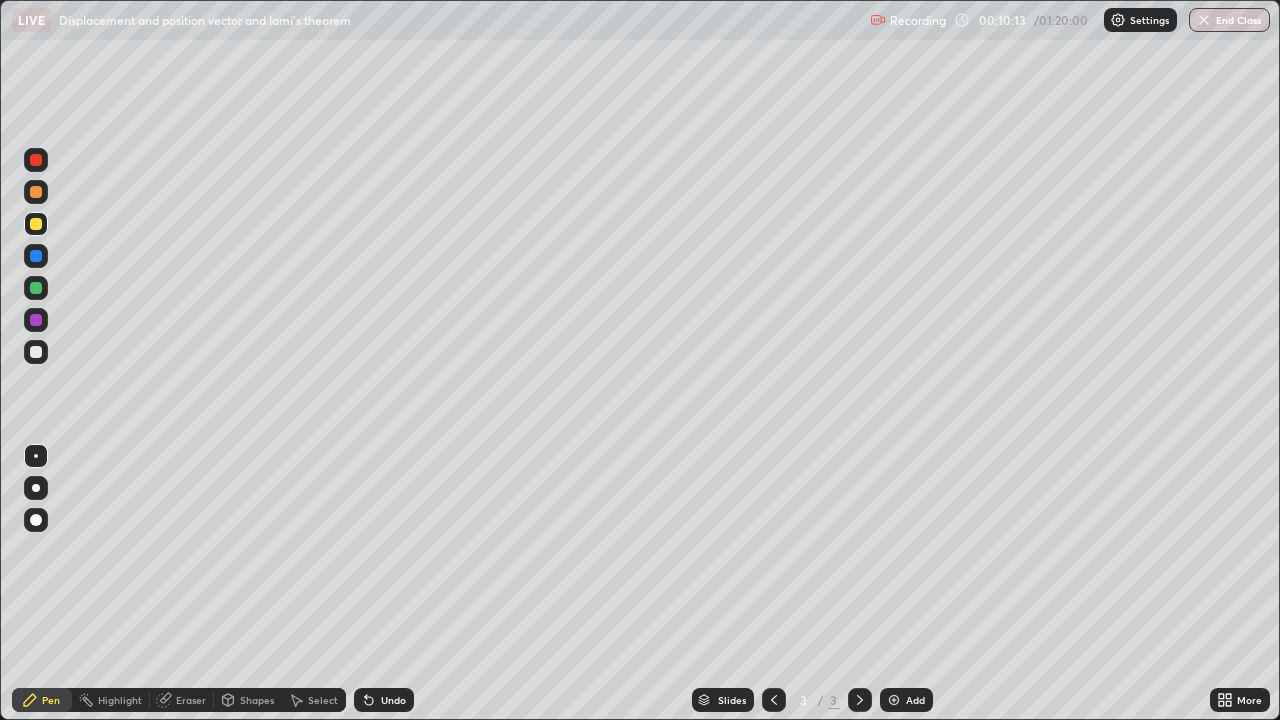 click on "Undo" at bounding box center (384, 700) 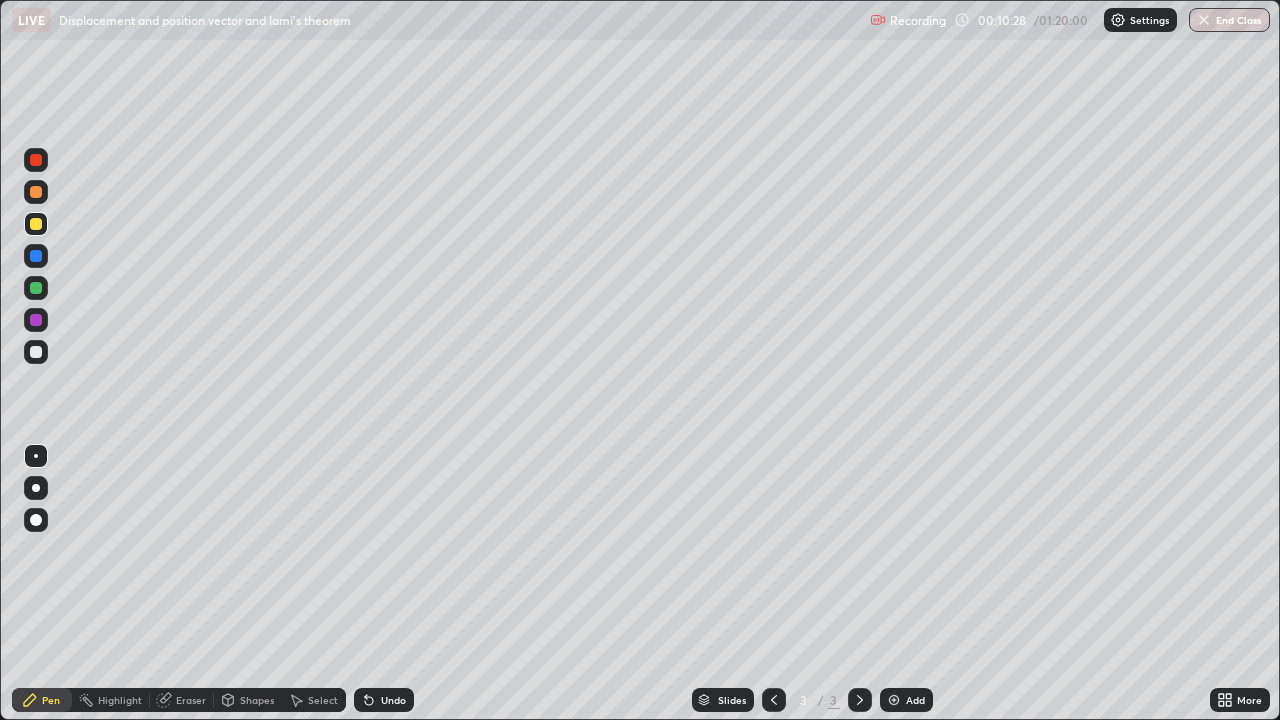 click on "Undo" at bounding box center (393, 700) 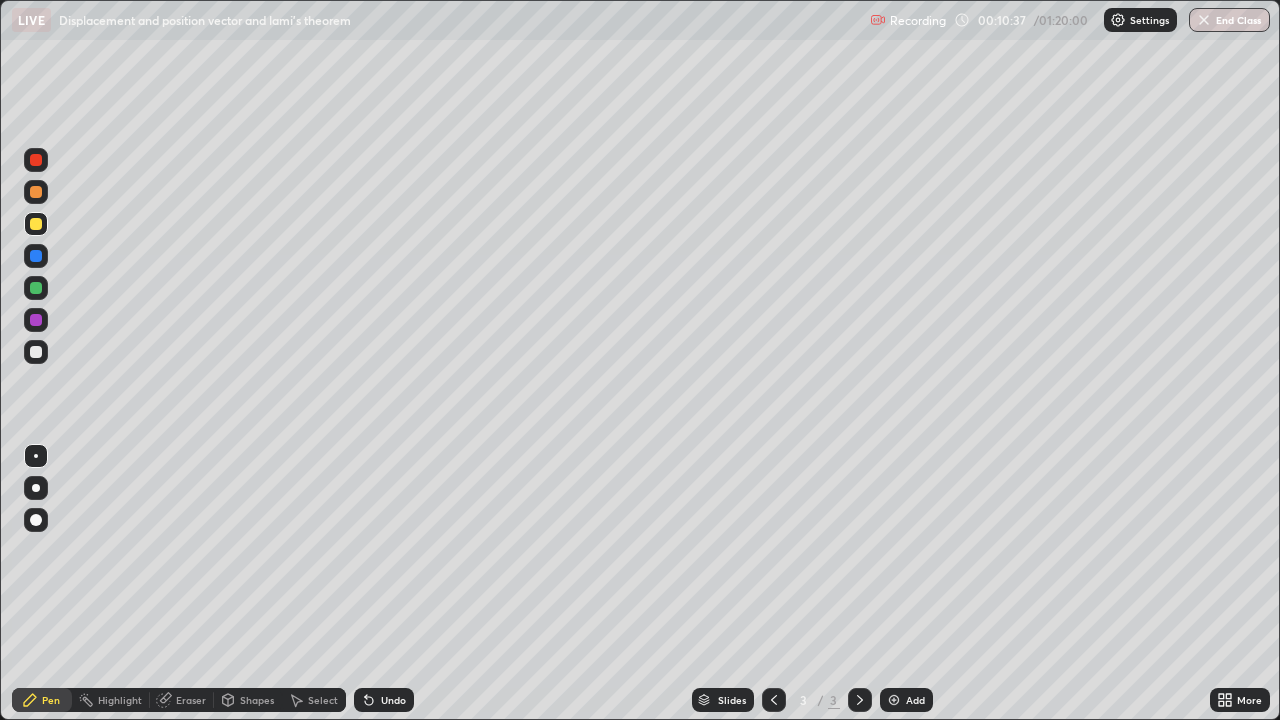 click on "Undo" at bounding box center [393, 700] 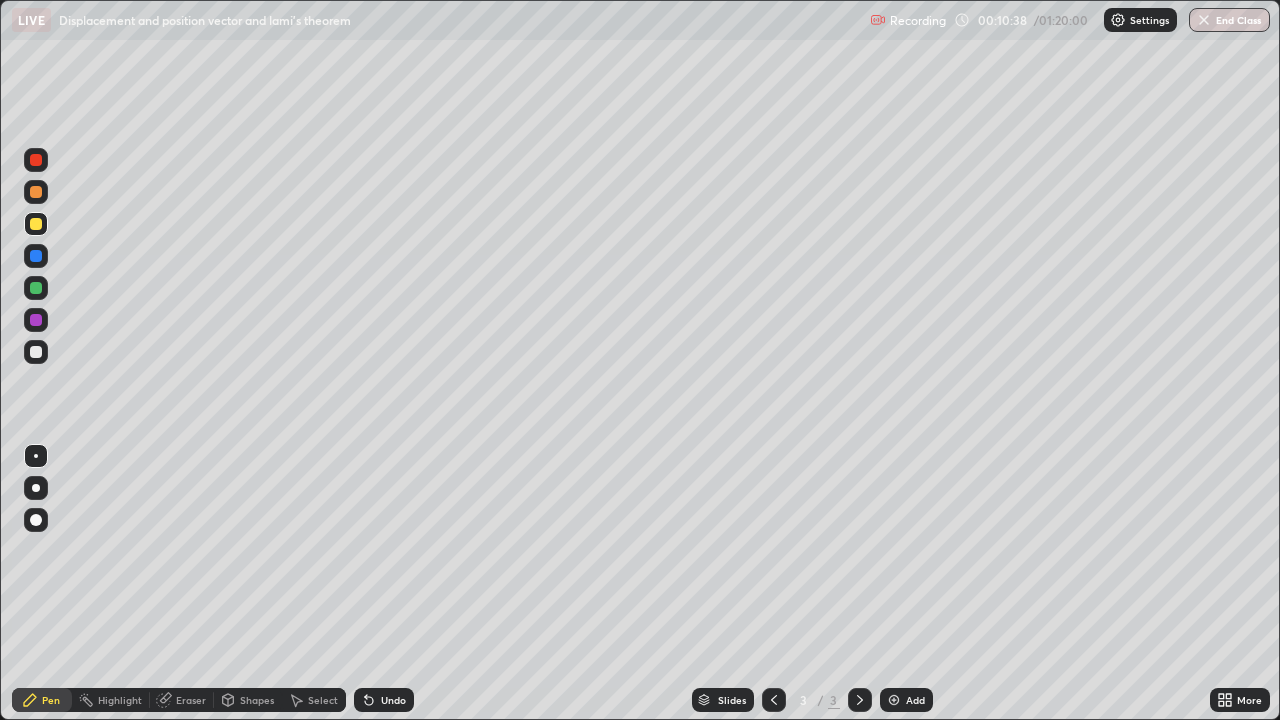 click on "Undo" at bounding box center (384, 700) 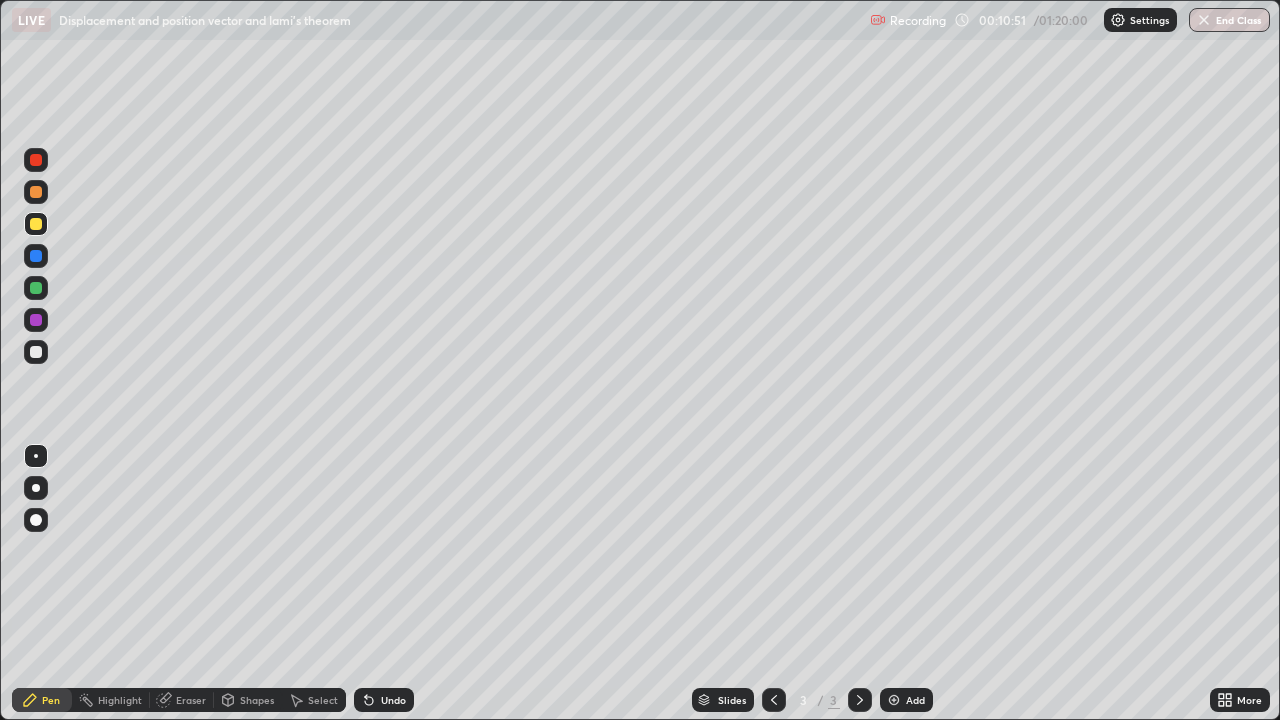 click at bounding box center (860, 700) 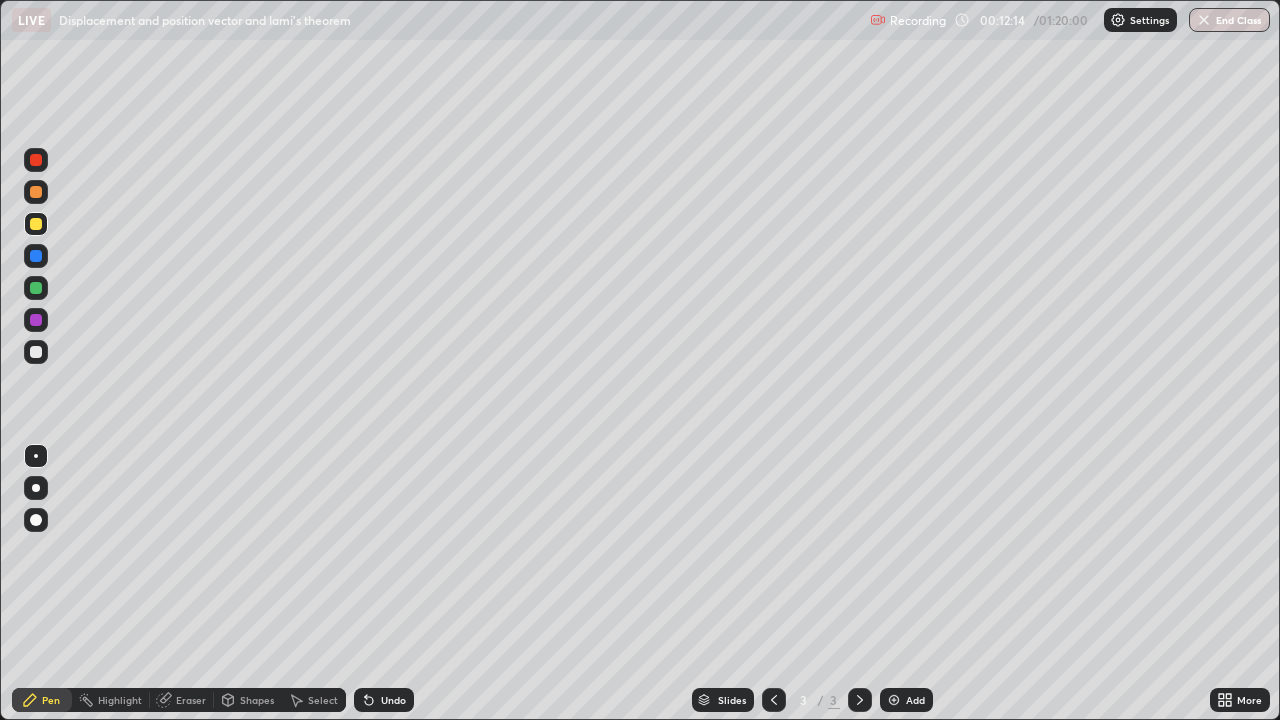 click 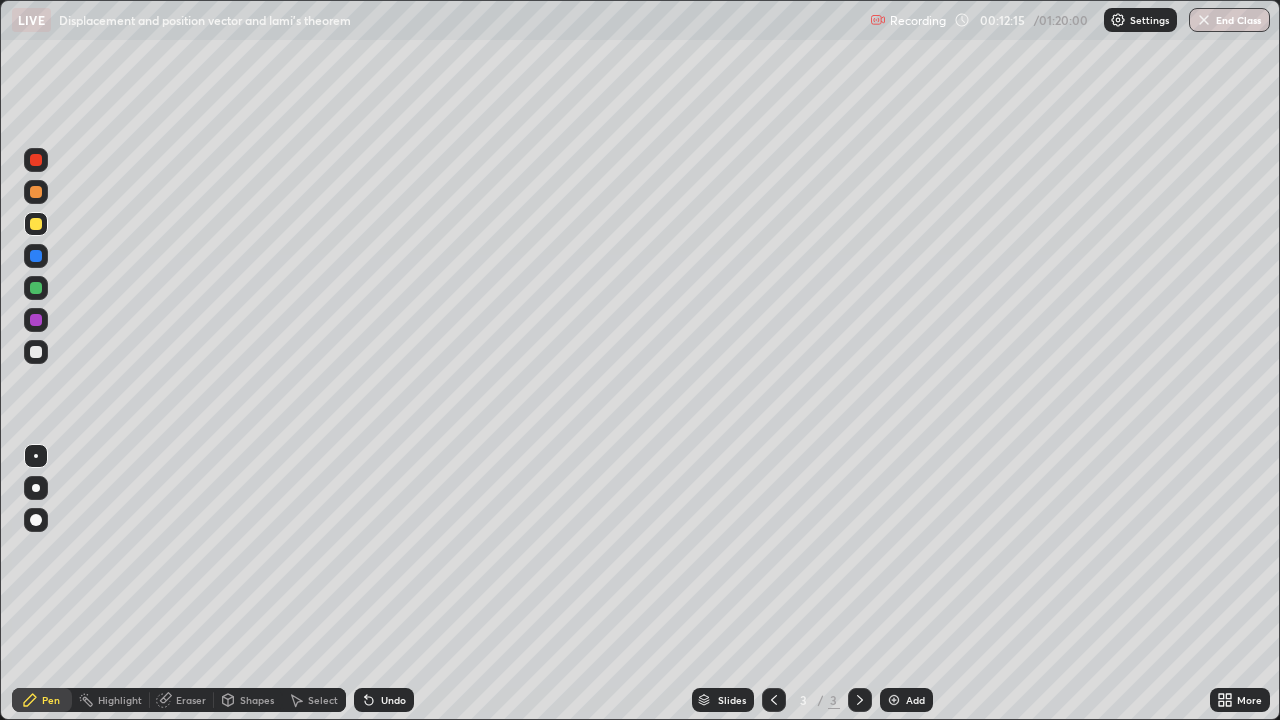 click on "Undo" at bounding box center [393, 700] 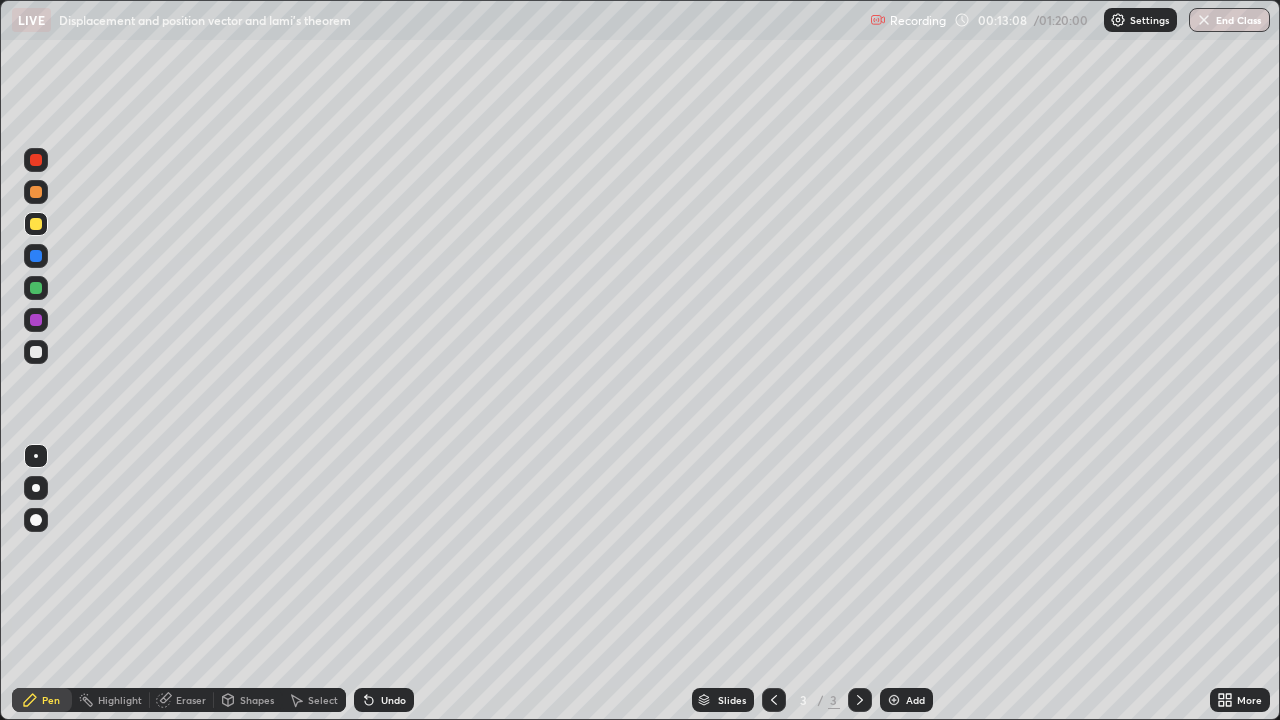click 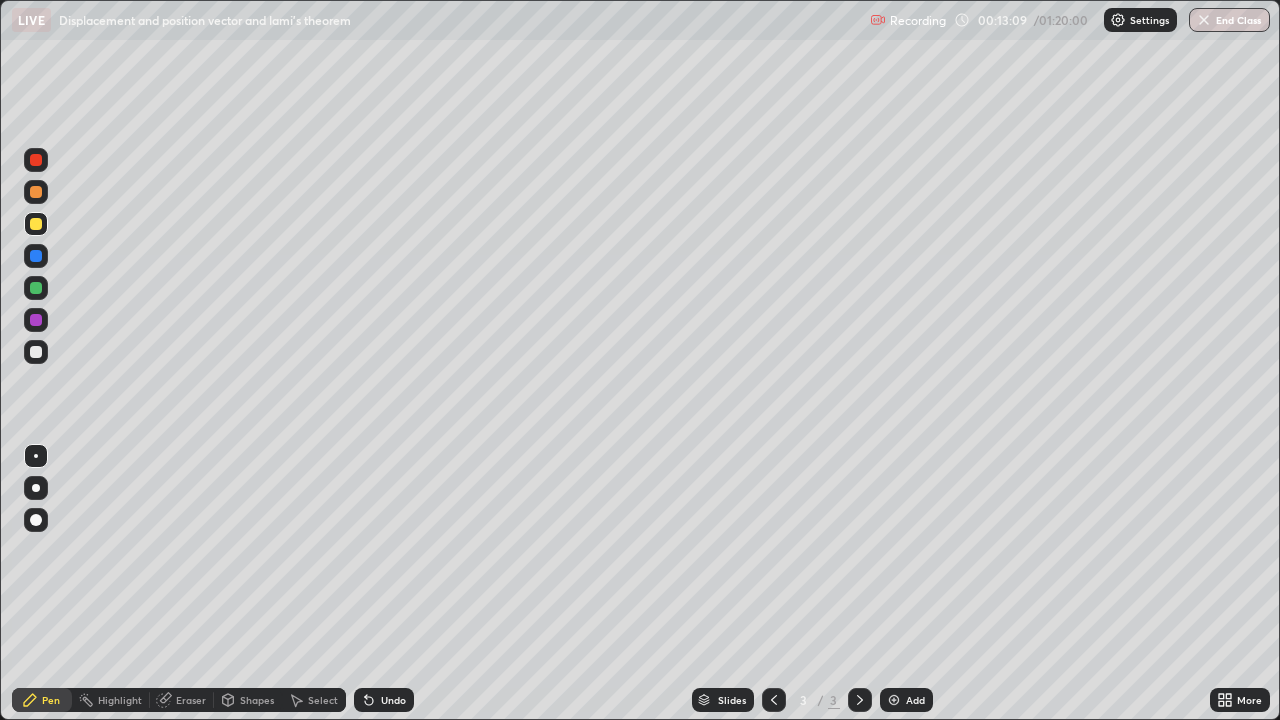 click 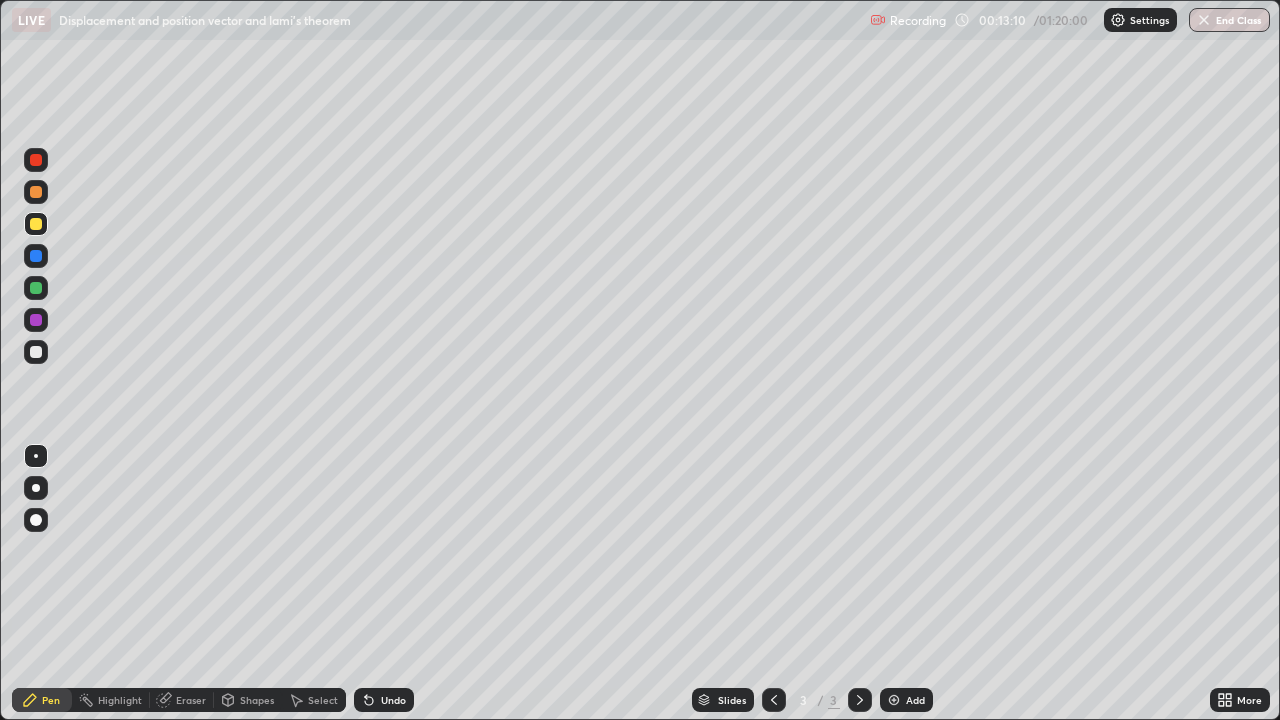 click 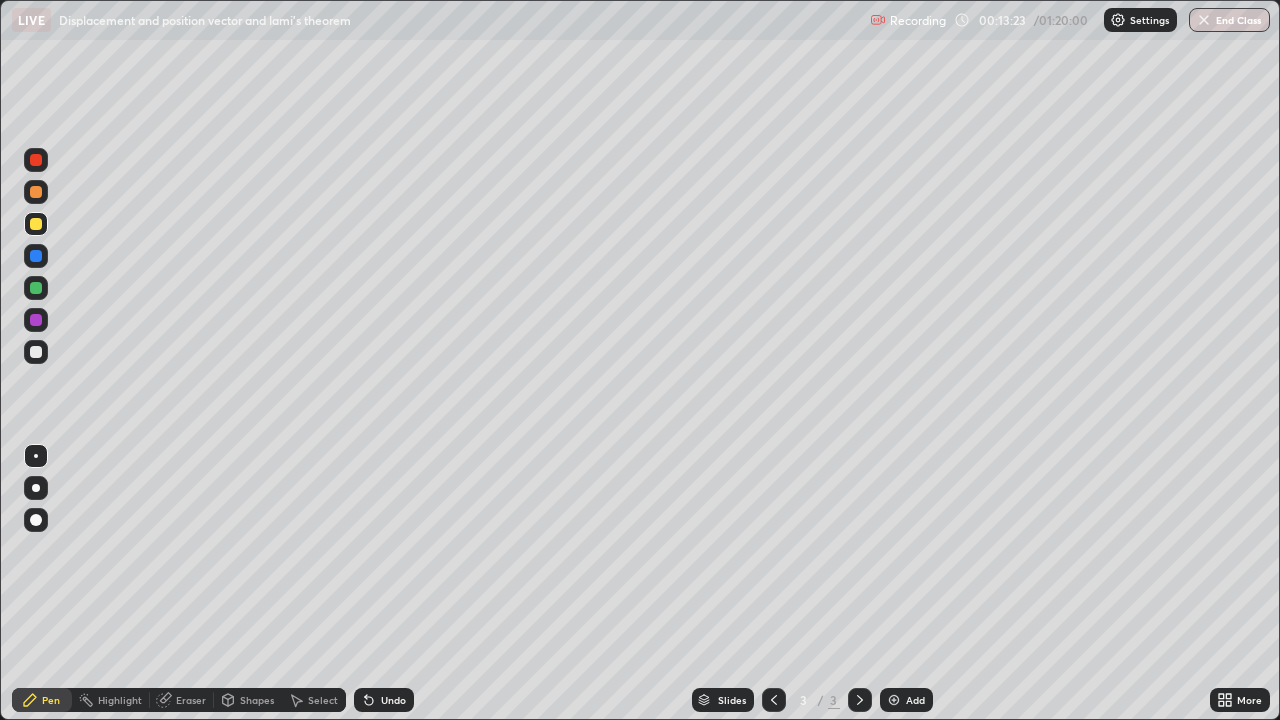 click on "Undo" at bounding box center (393, 700) 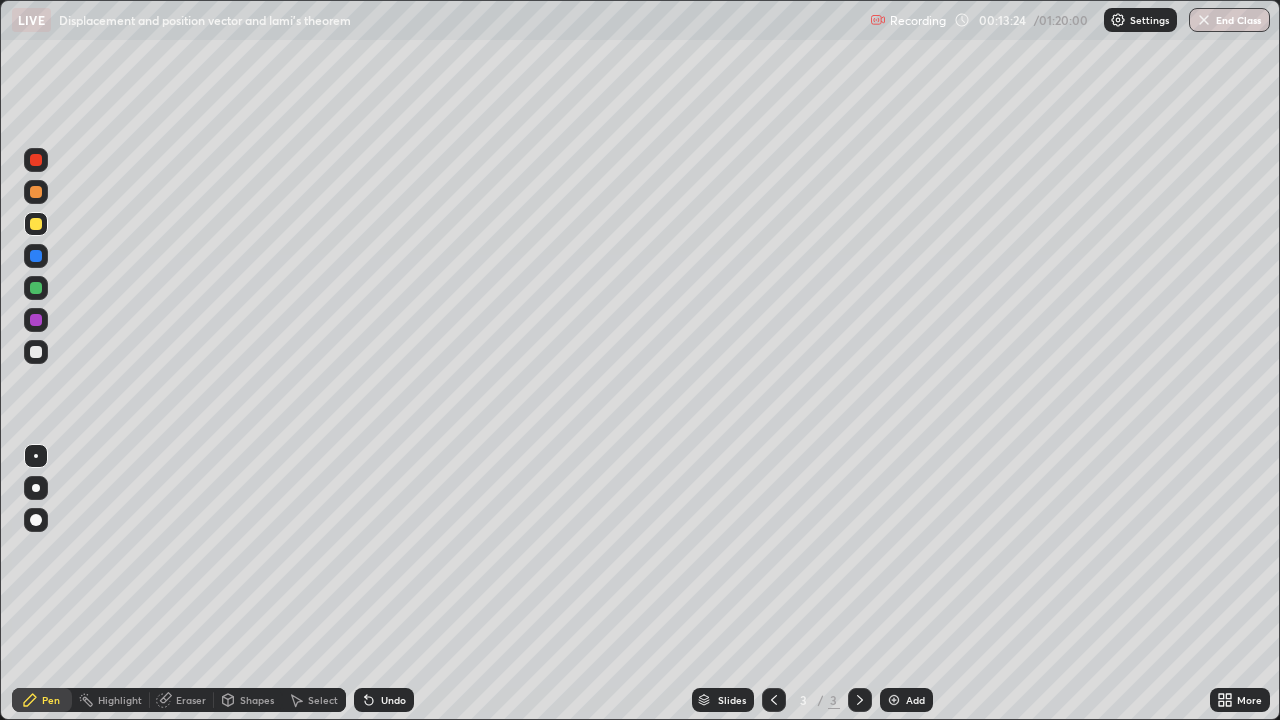 click on "Undo" at bounding box center [393, 700] 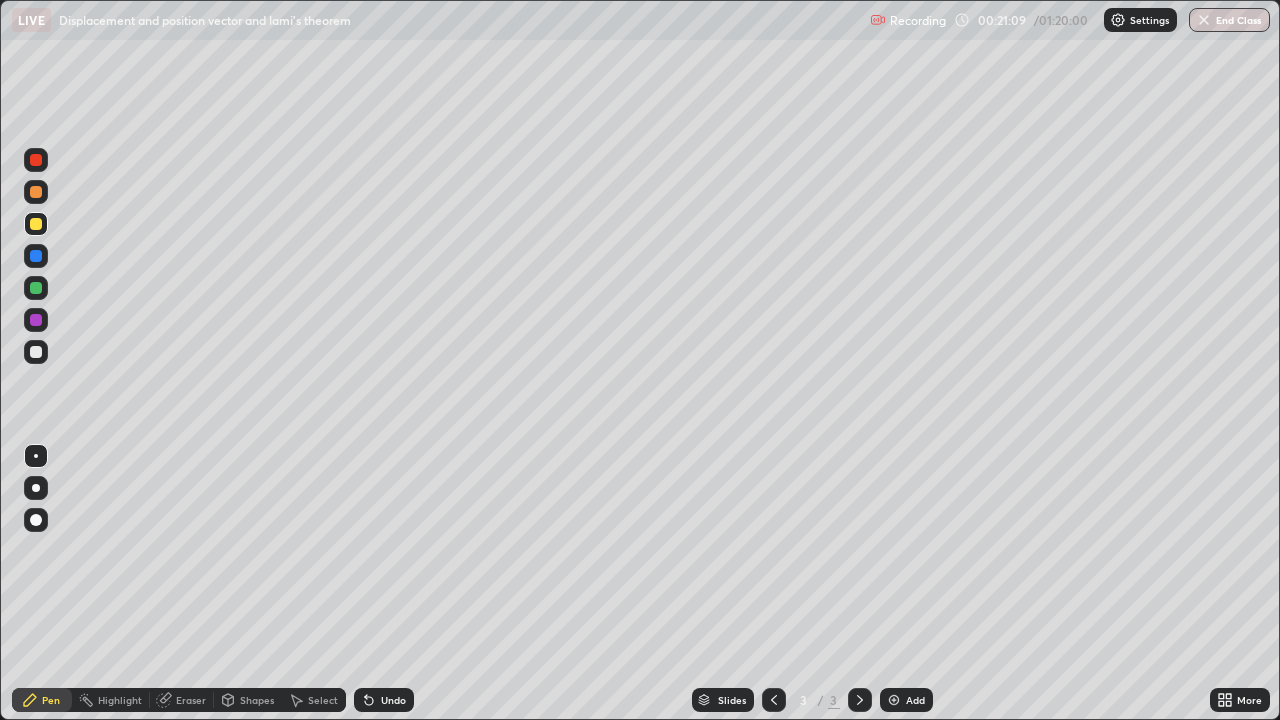 click on "Add" at bounding box center [906, 700] 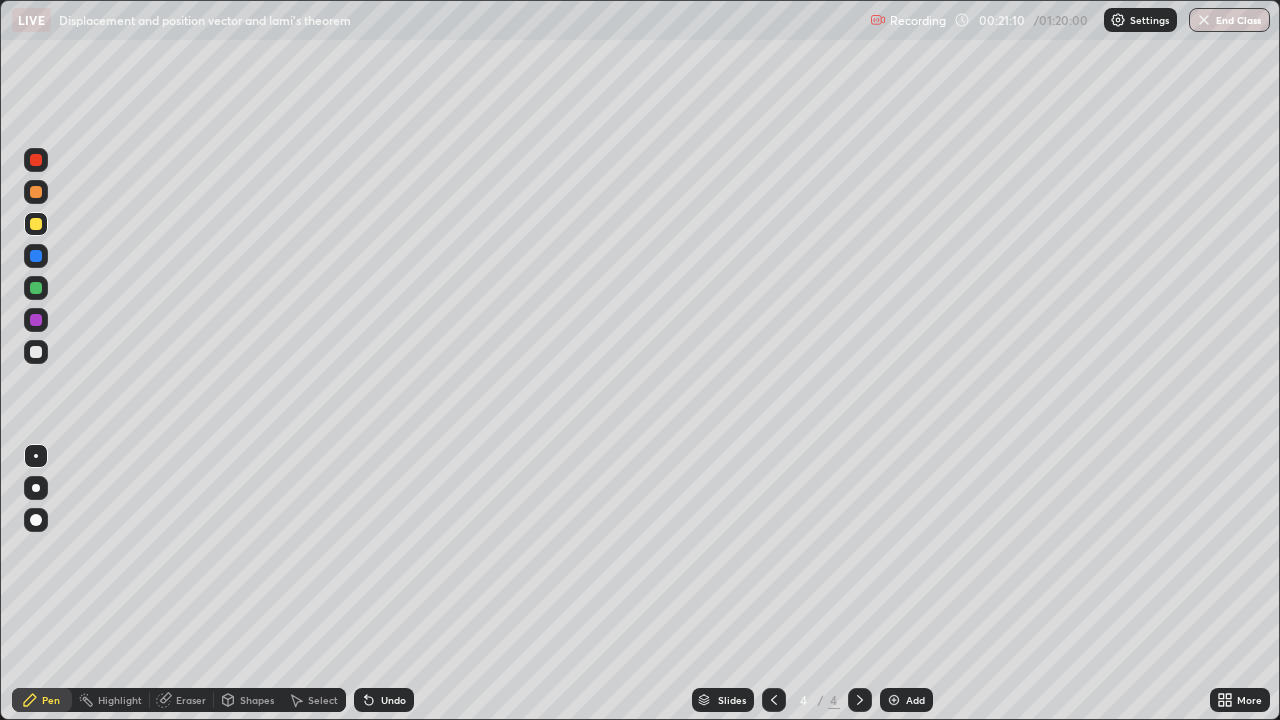 click at bounding box center [894, 700] 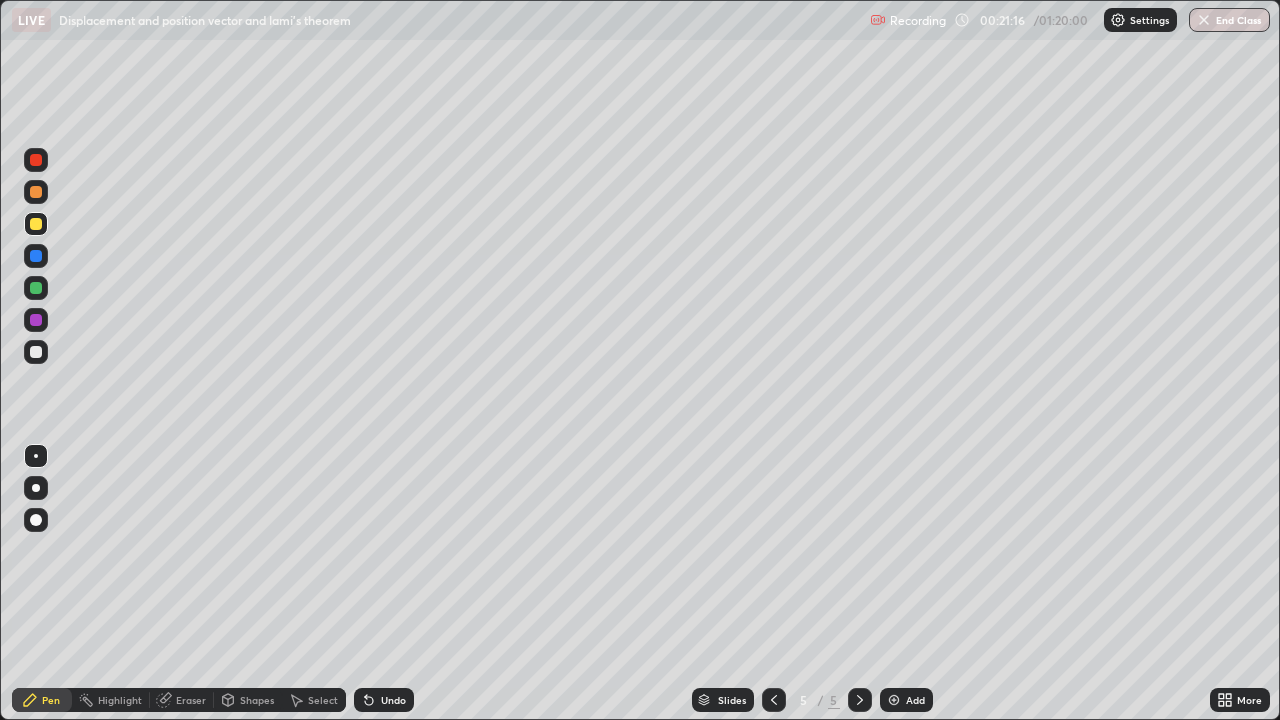 click at bounding box center [36, 352] 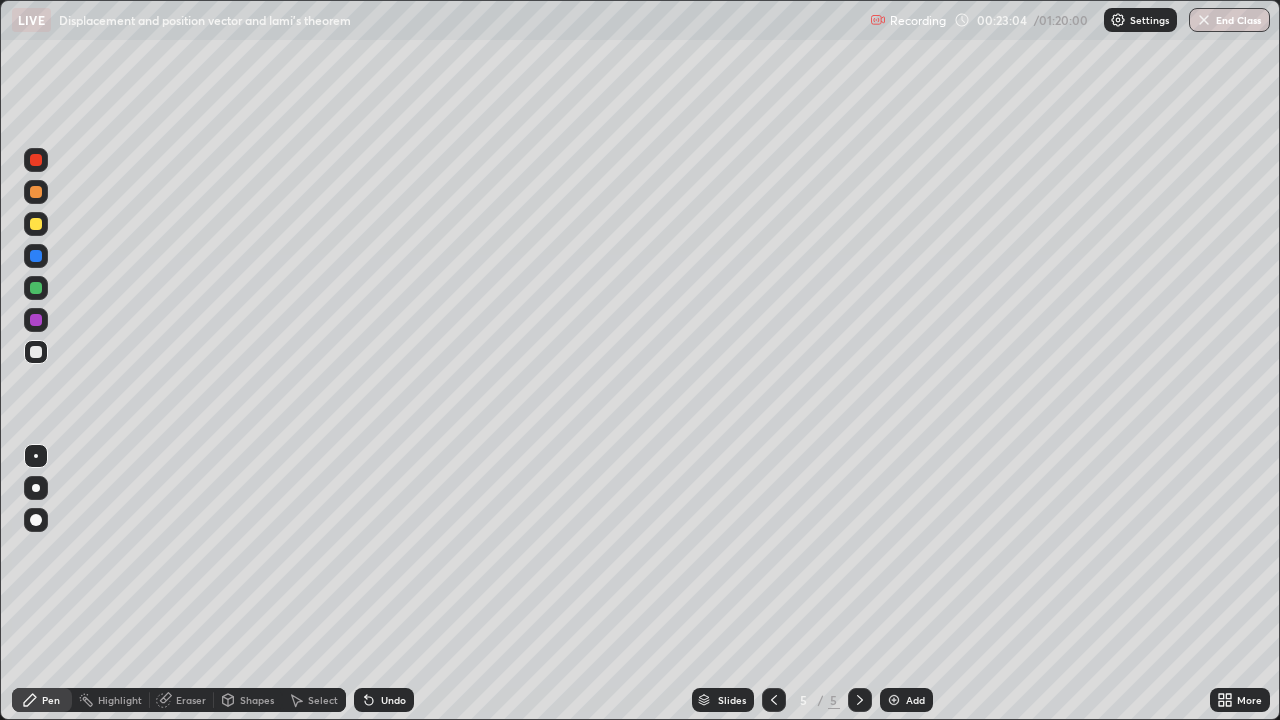 click on "Undo" at bounding box center (393, 700) 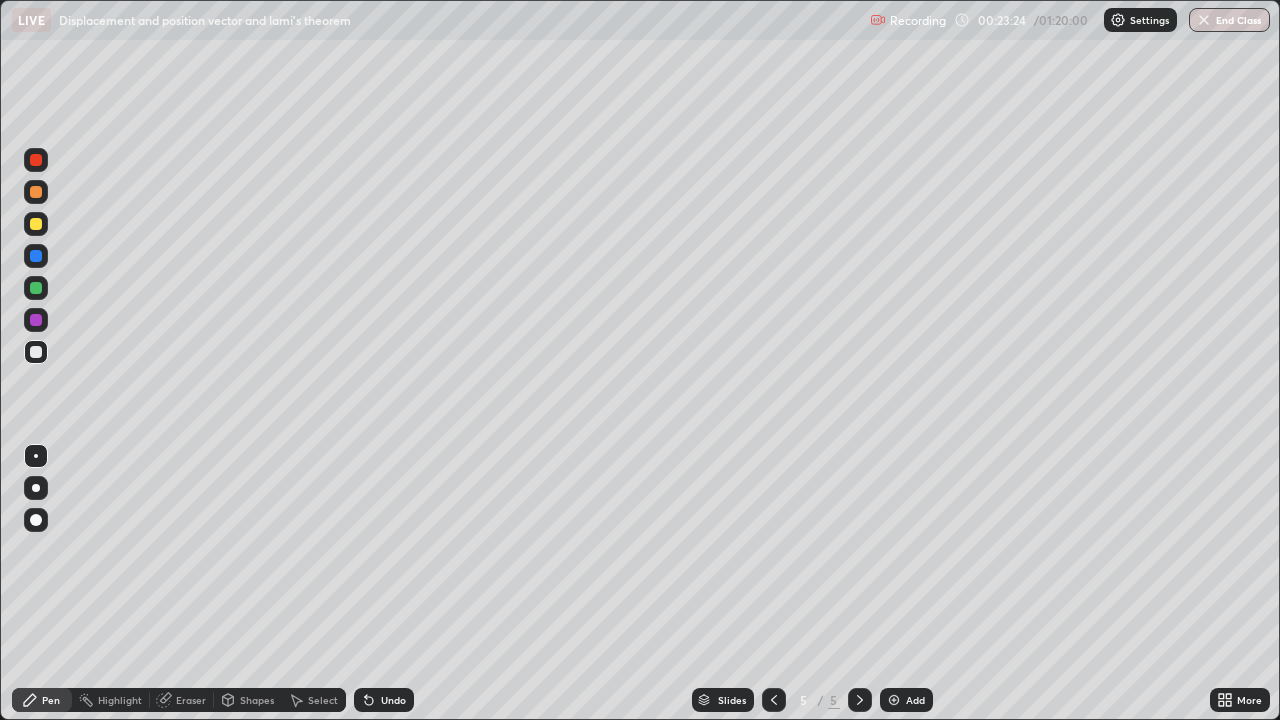 click on "Undo" at bounding box center (384, 700) 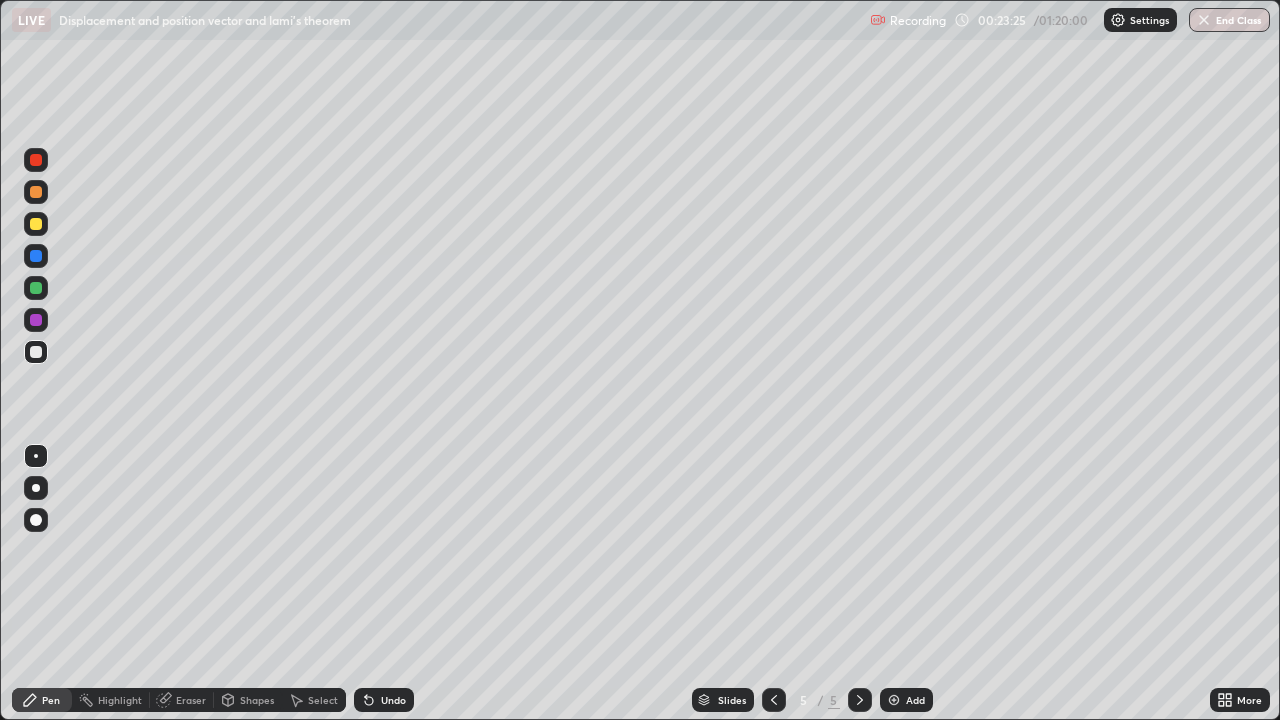 click on "Undo" at bounding box center [393, 700] 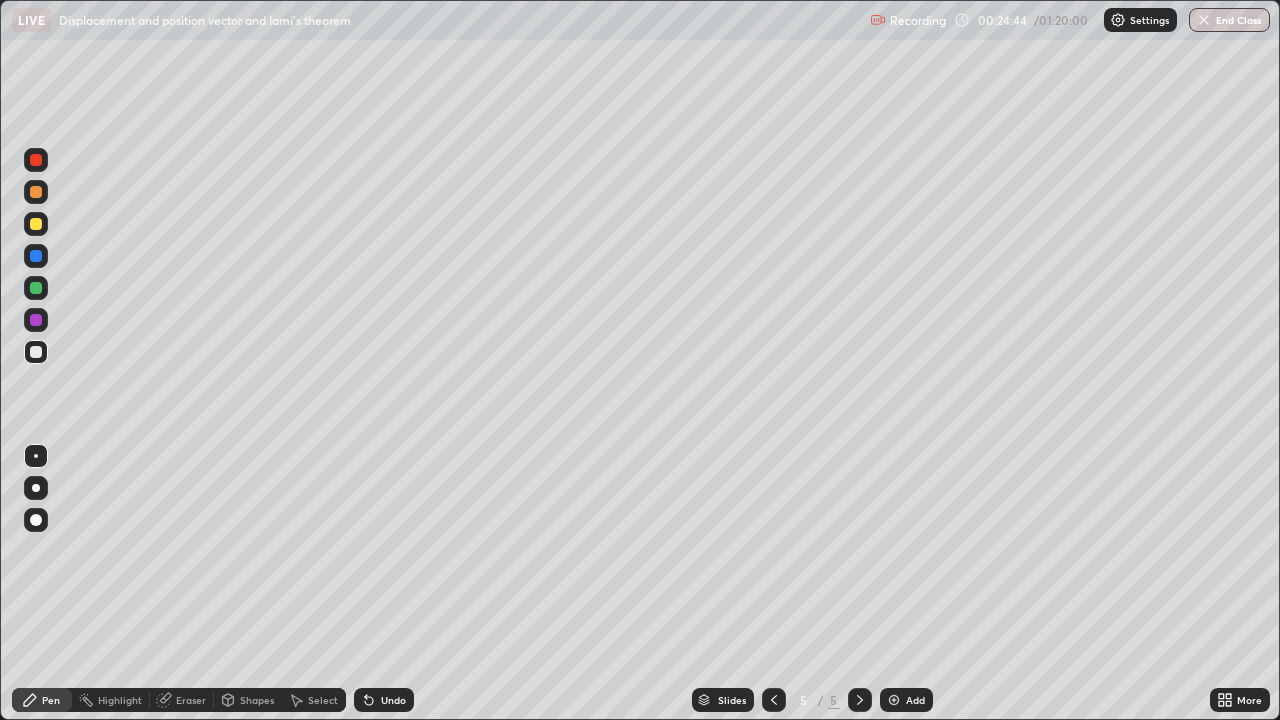 click on "Undo" at bounding box center (384, 700) 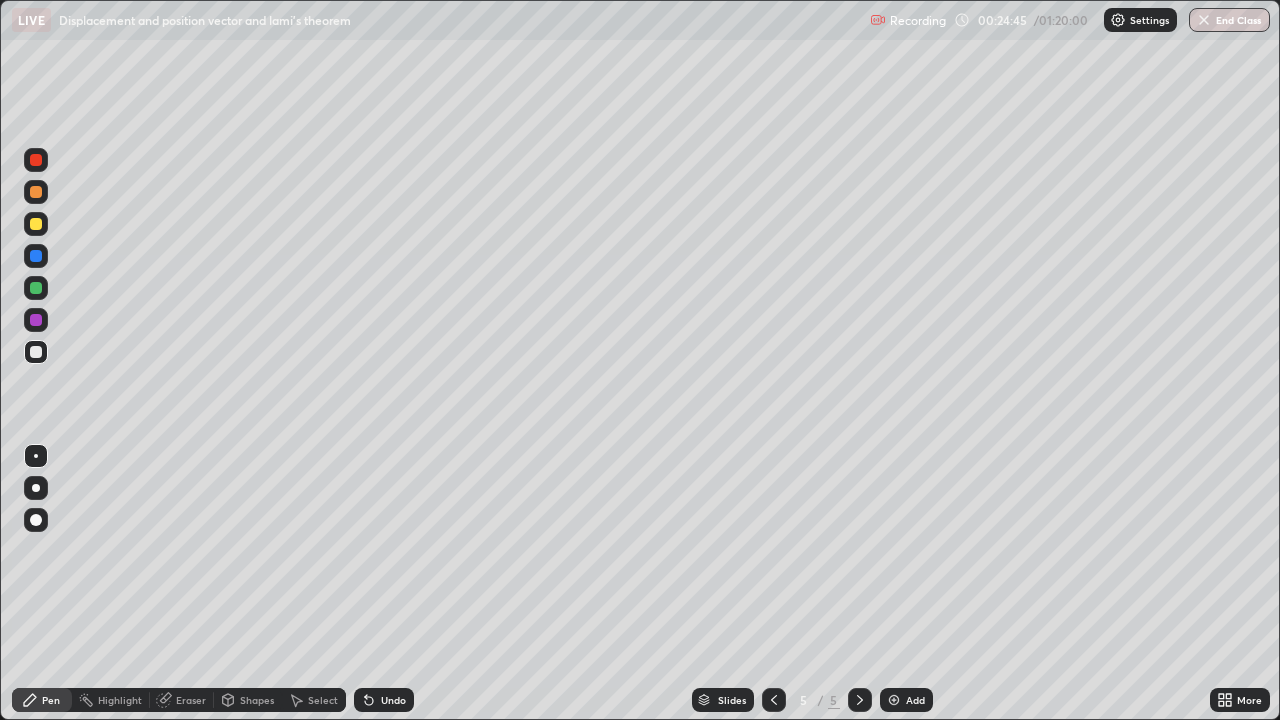 click 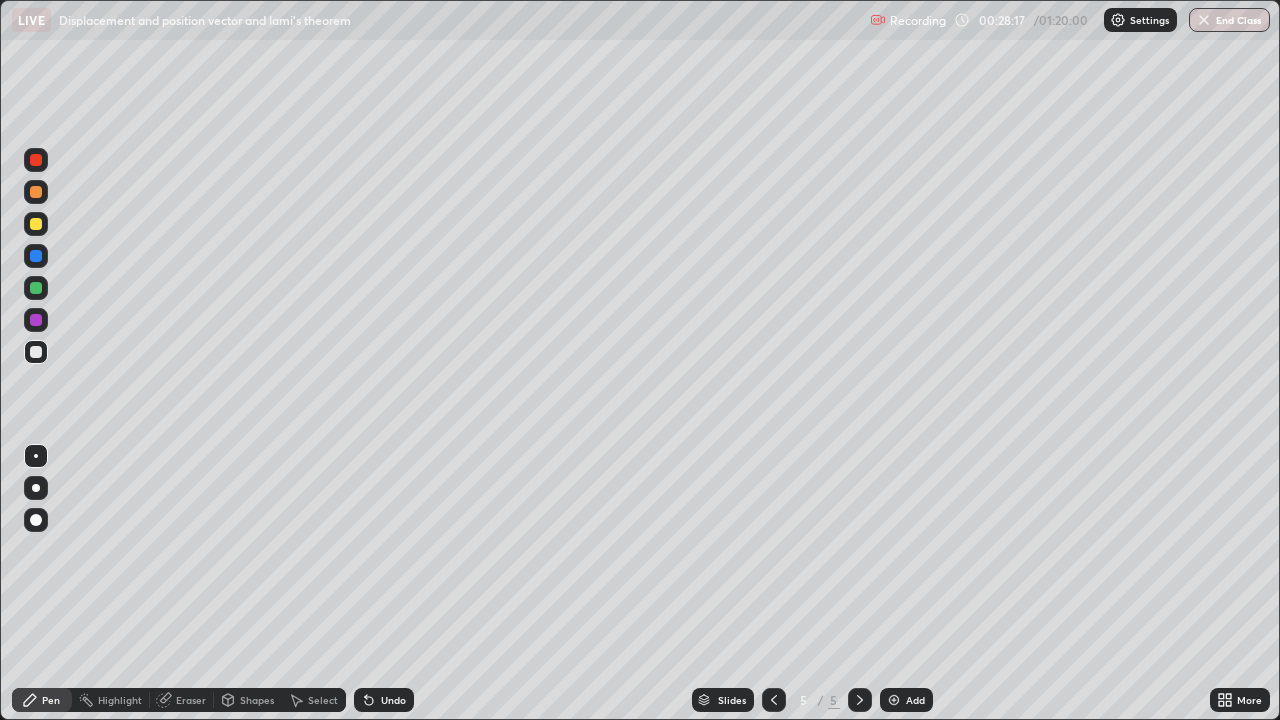 click on "Shapes" at bounding box center [257, 700] 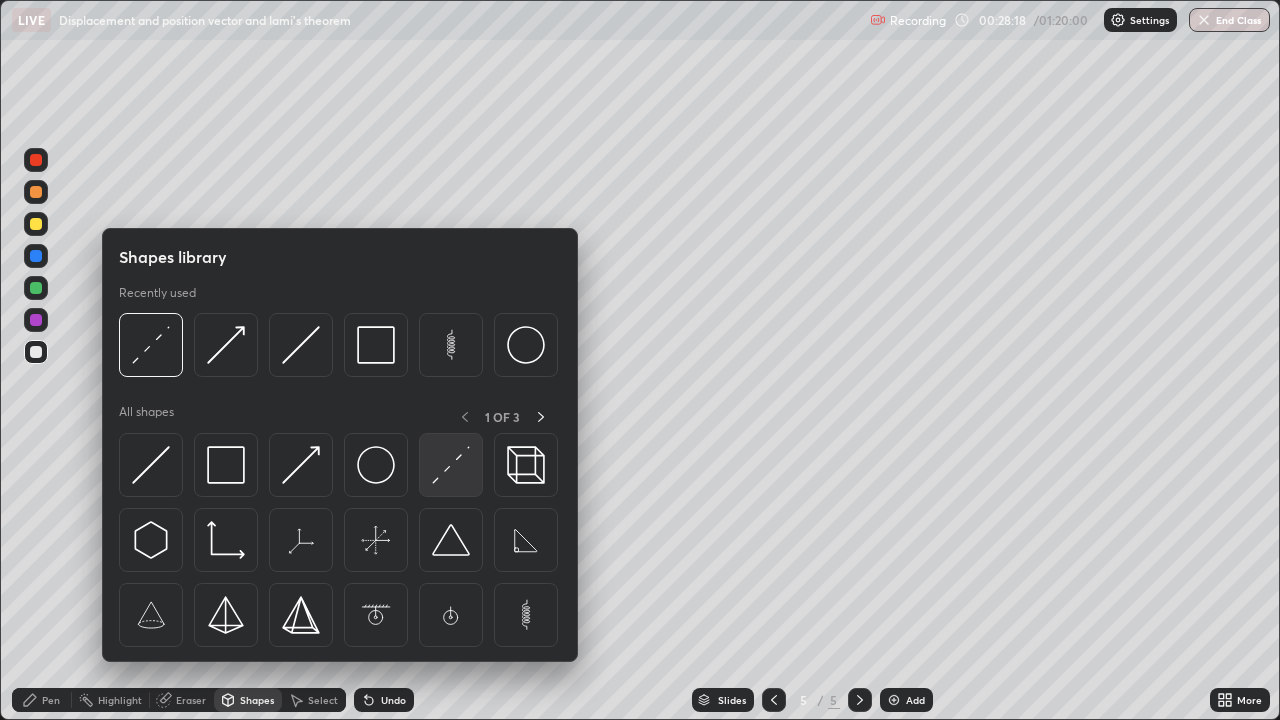 click at bounding box center [451, 465] 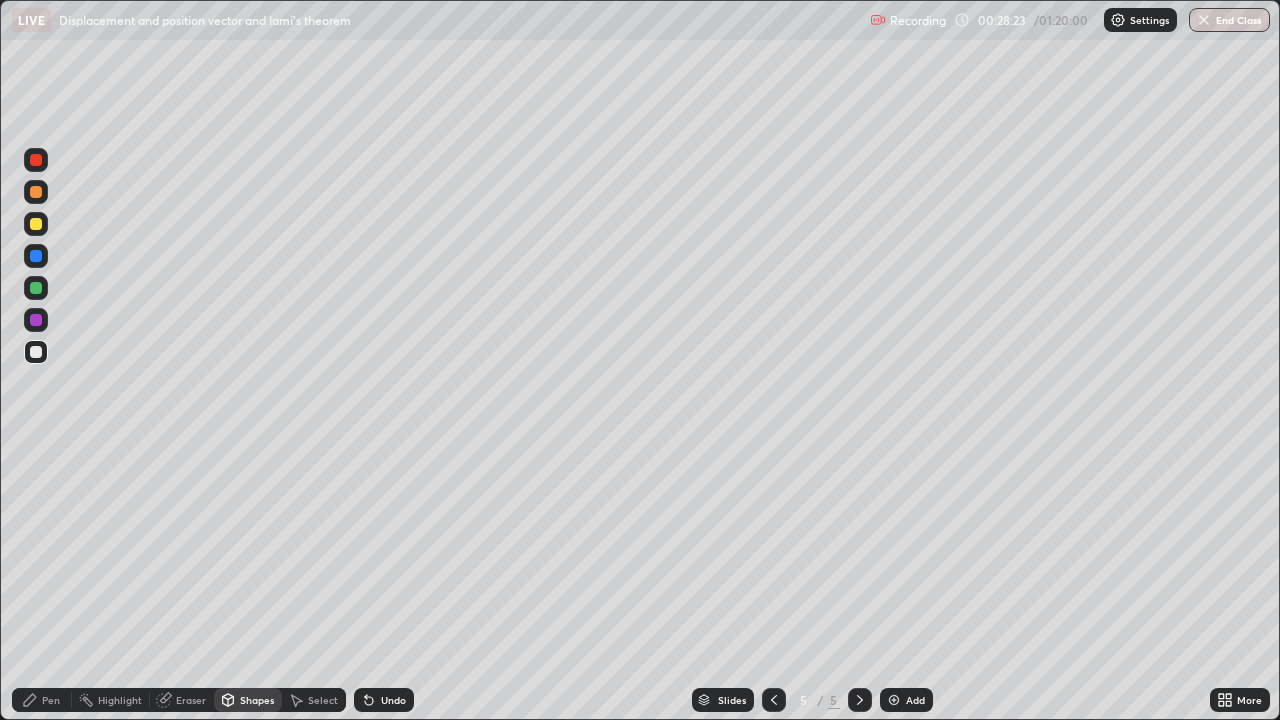 click 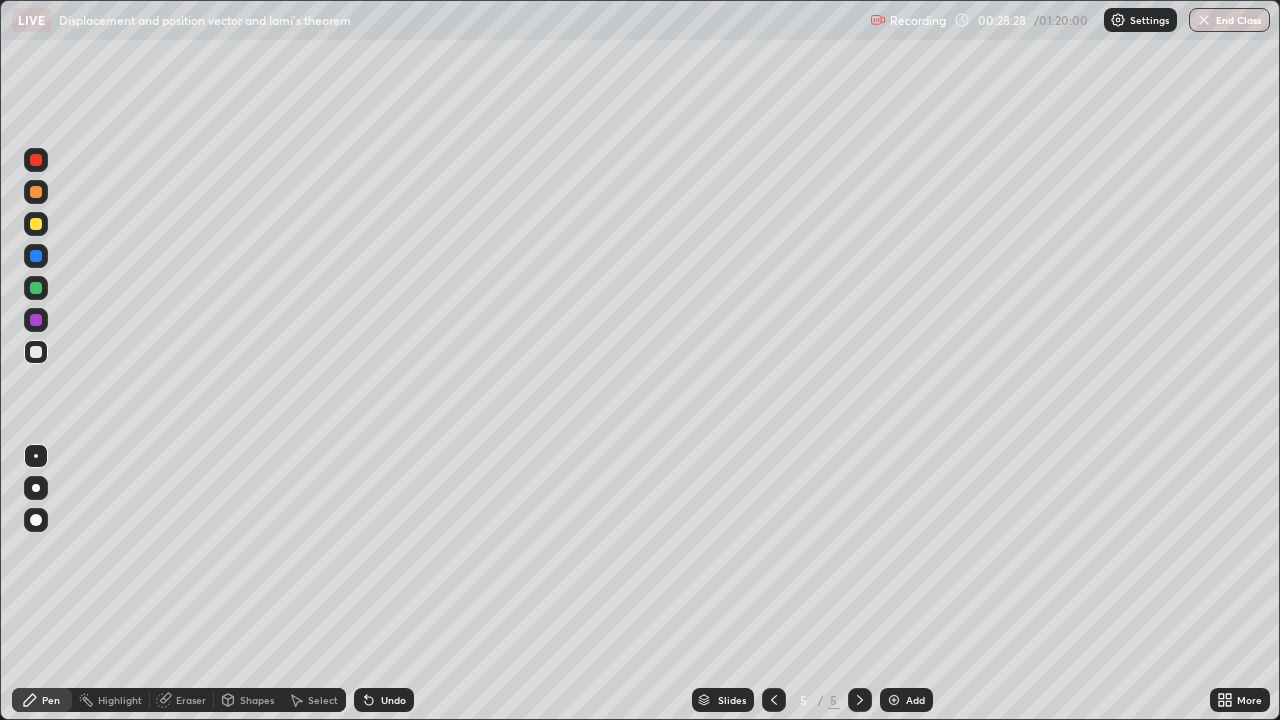 click on "Shapes" at bounding box center [248, 700] 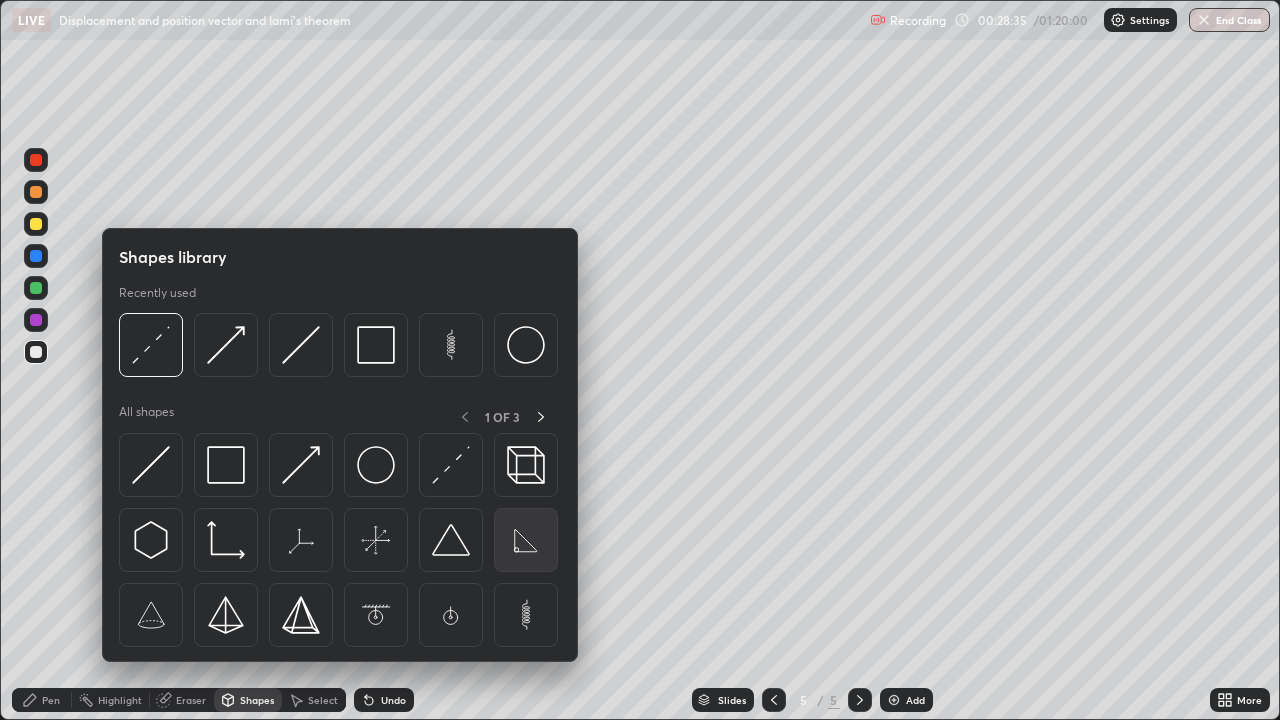 click at bounding box center [526, 540] 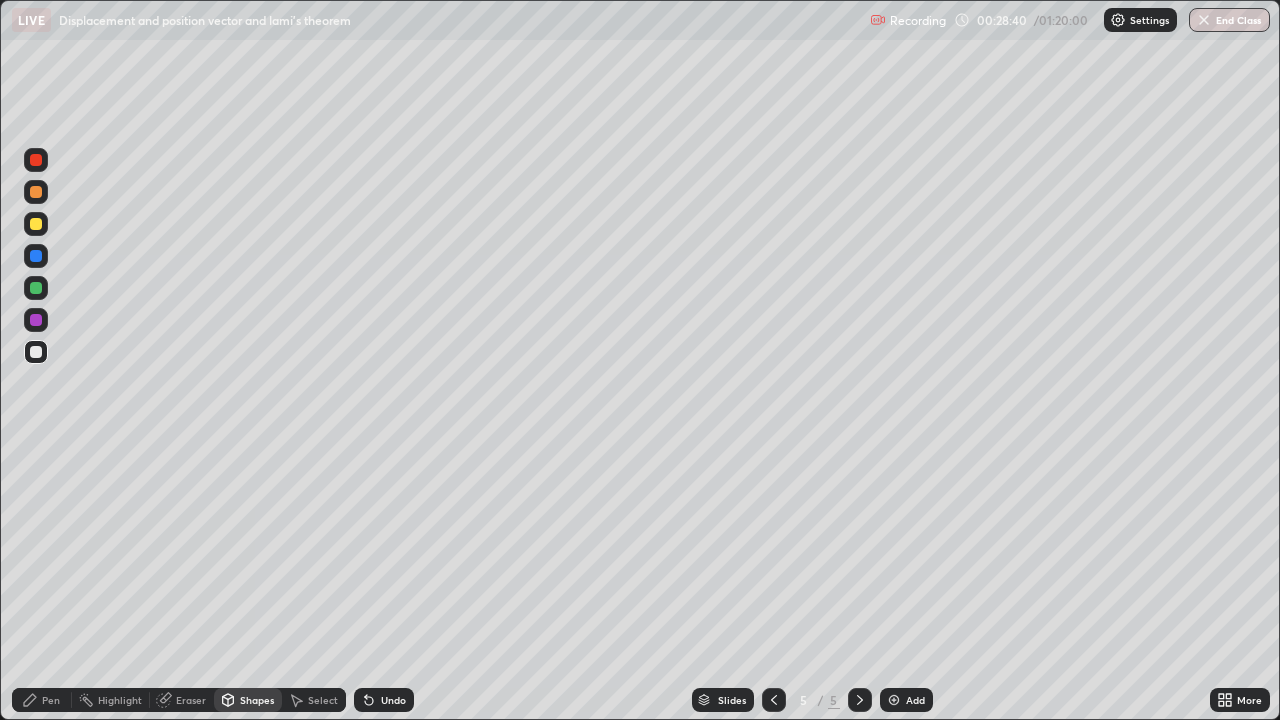 click on "Select" at bounding box center (314, 700) 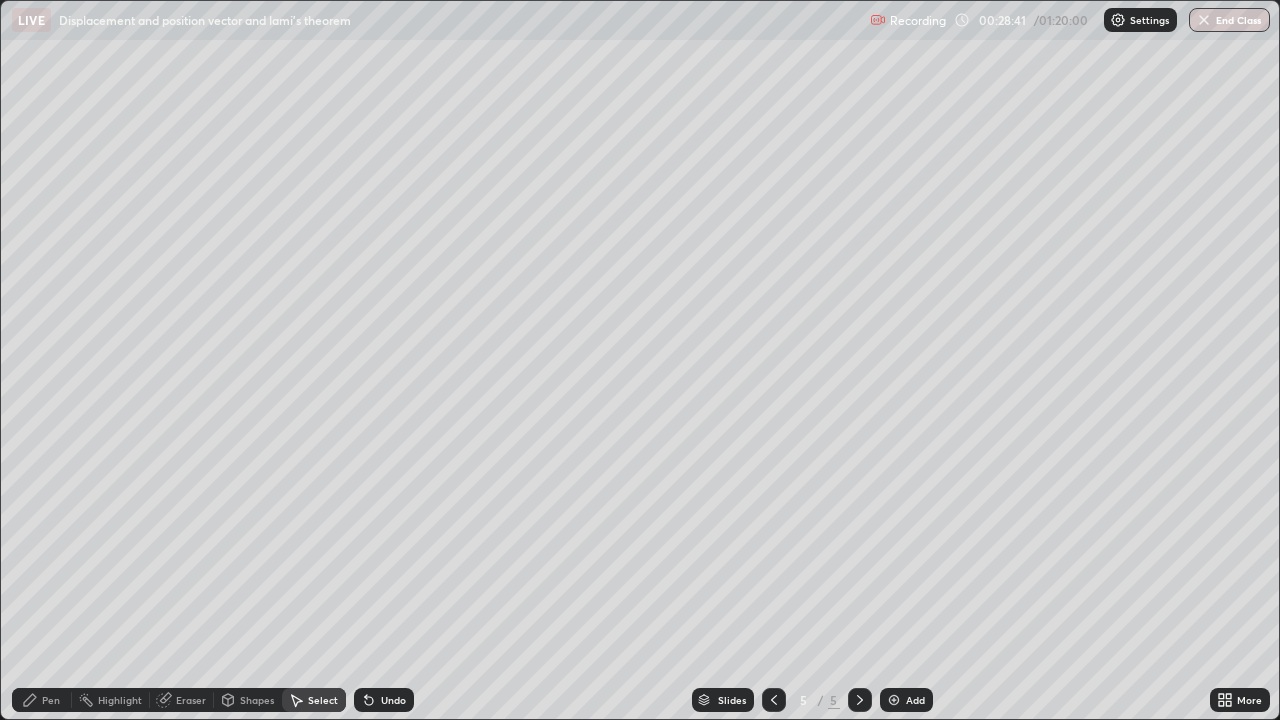 click on "0 ° Undo Copy Duplicate Duplicate to new slide Delete" at bounding box center [640, 360] 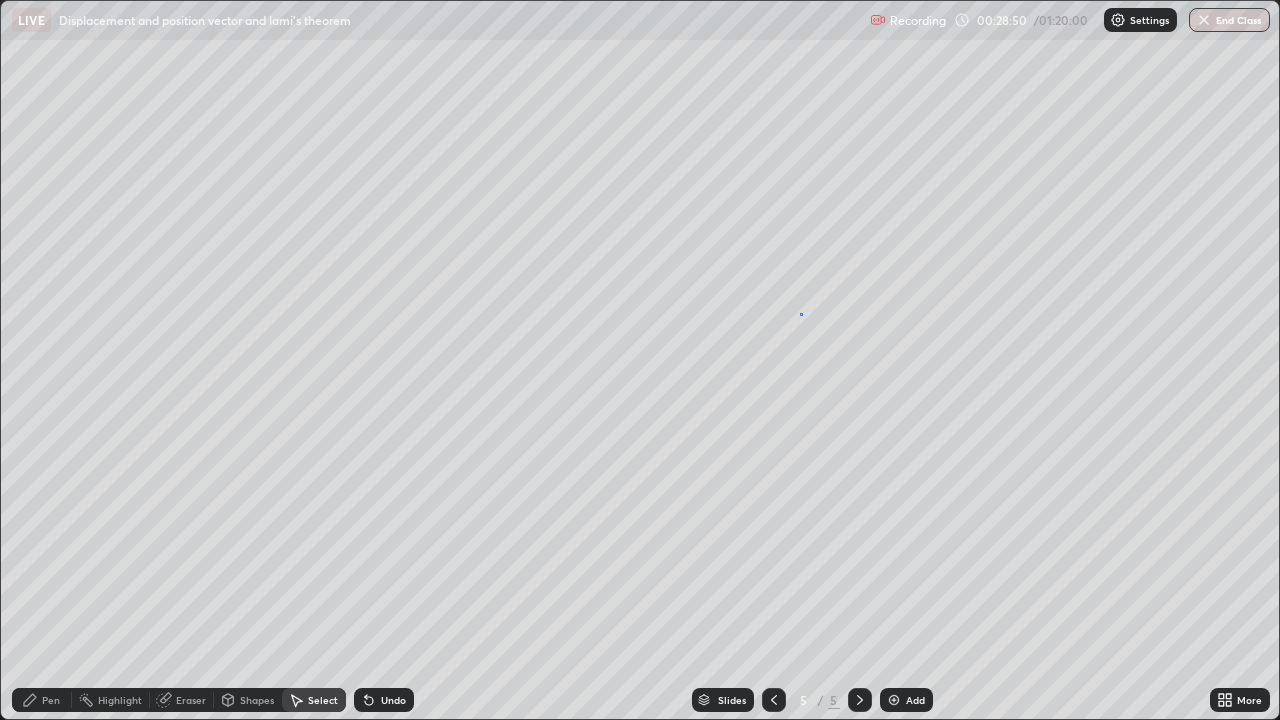 click on "0 ° Undo Copy Duplicate Duplicate to new slide Delete" at bounding box center (640, 360) 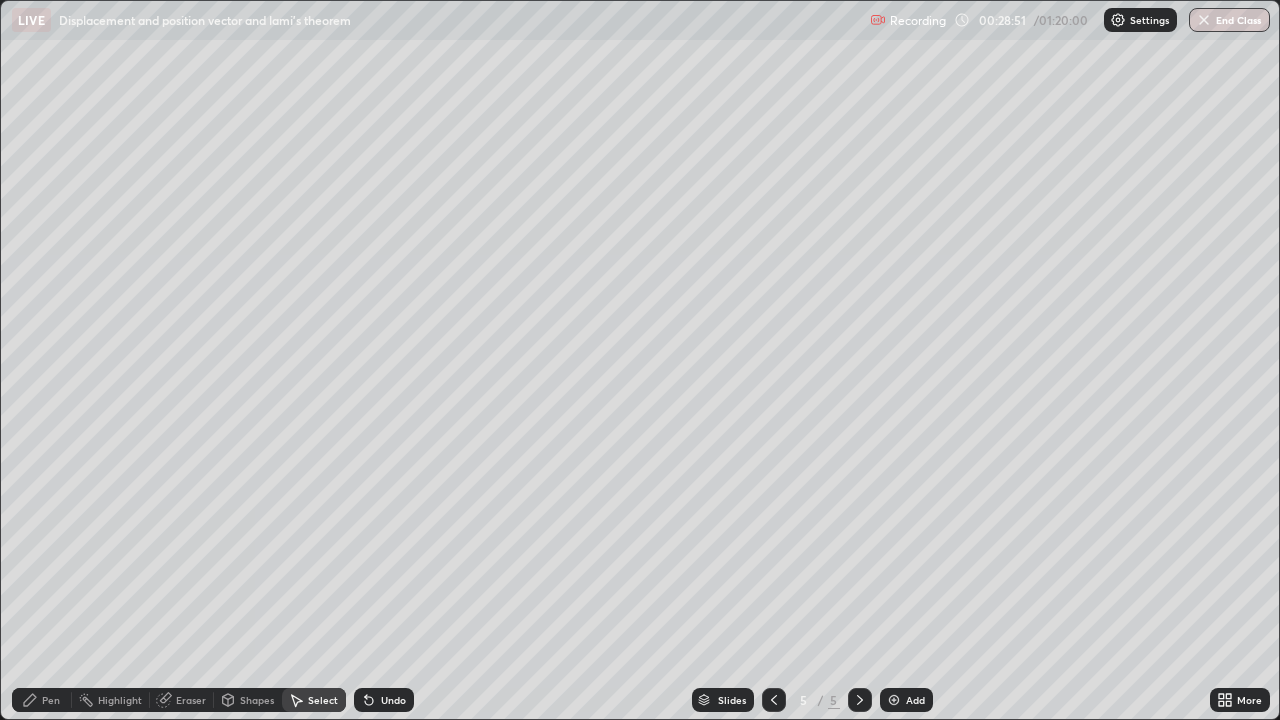 click on "Pen" at bounding box center [51, 700] 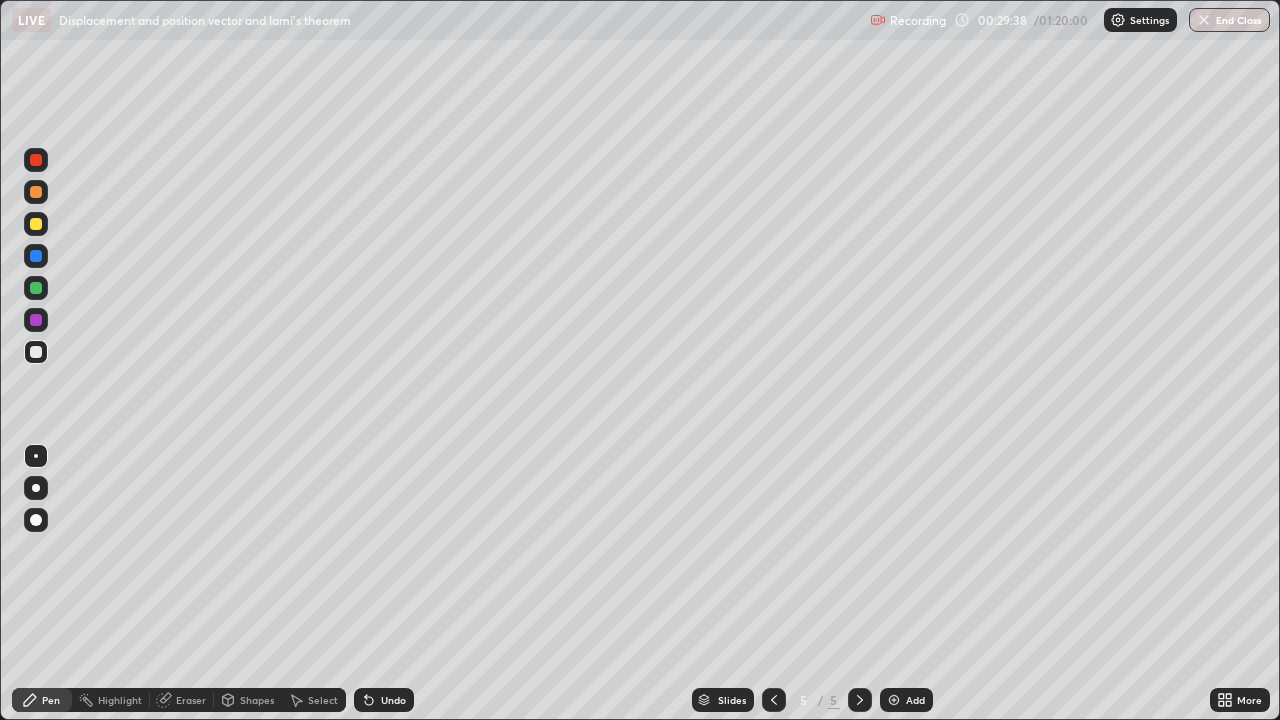 click on "Shapes" at bounding box center [257, 700] 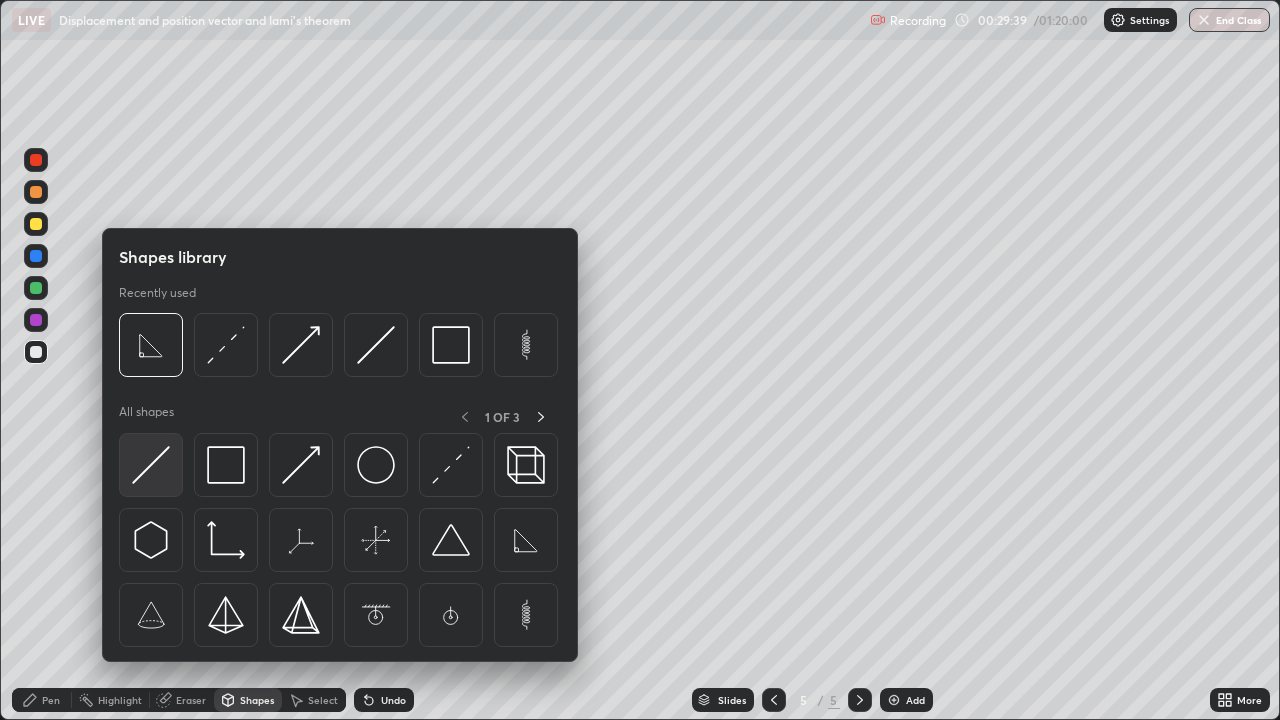 click at bounding box center (151, 465) 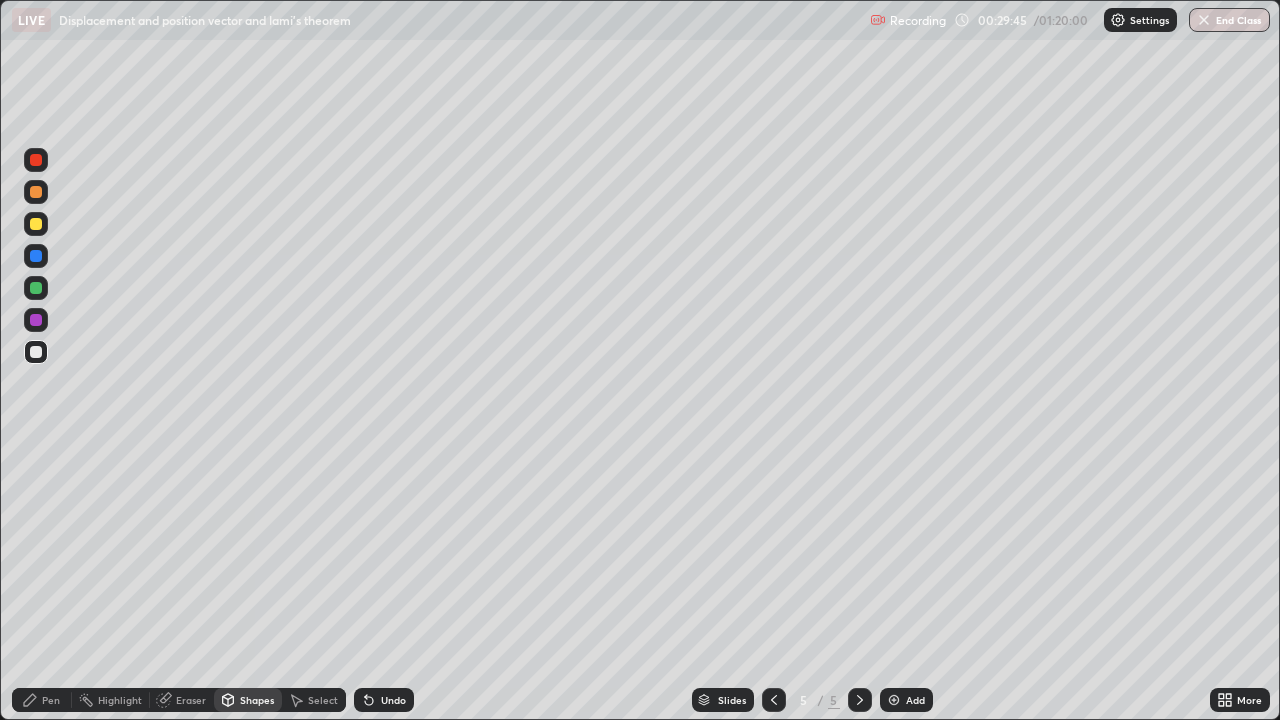 click on "Pen" at bounding box center (51, 700) 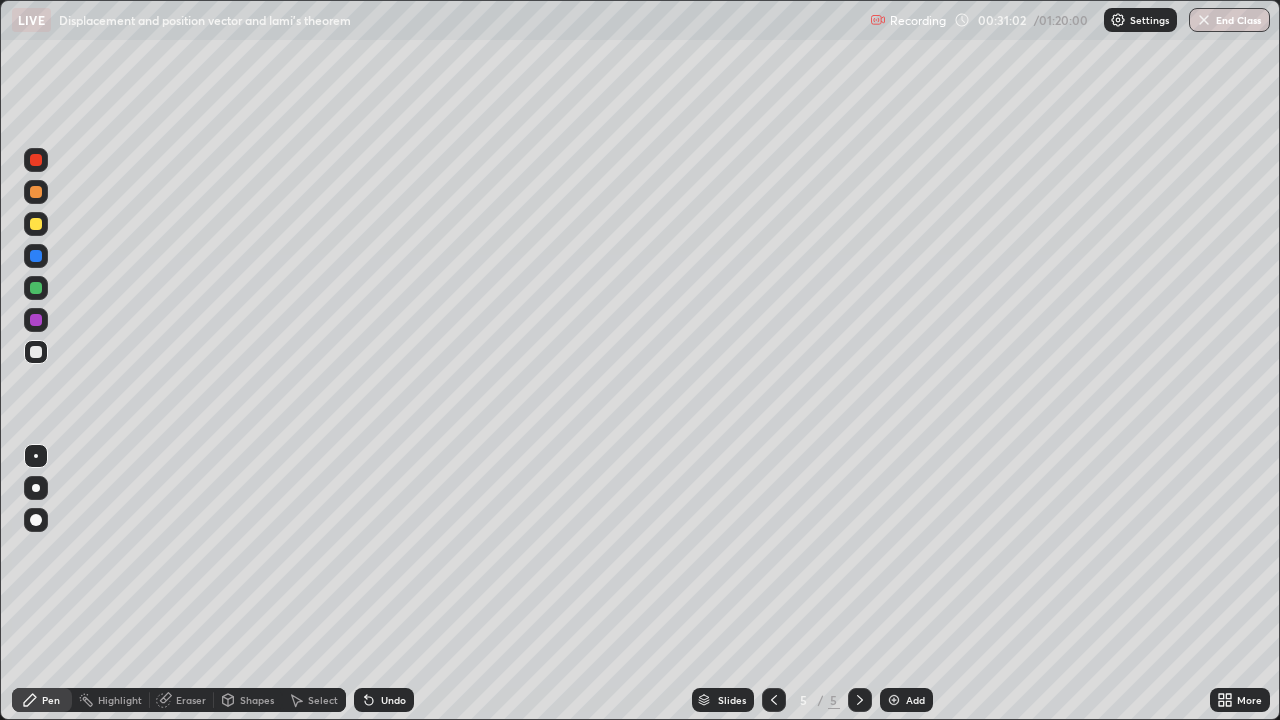 click on "Select" at bounding box center [323, 700] 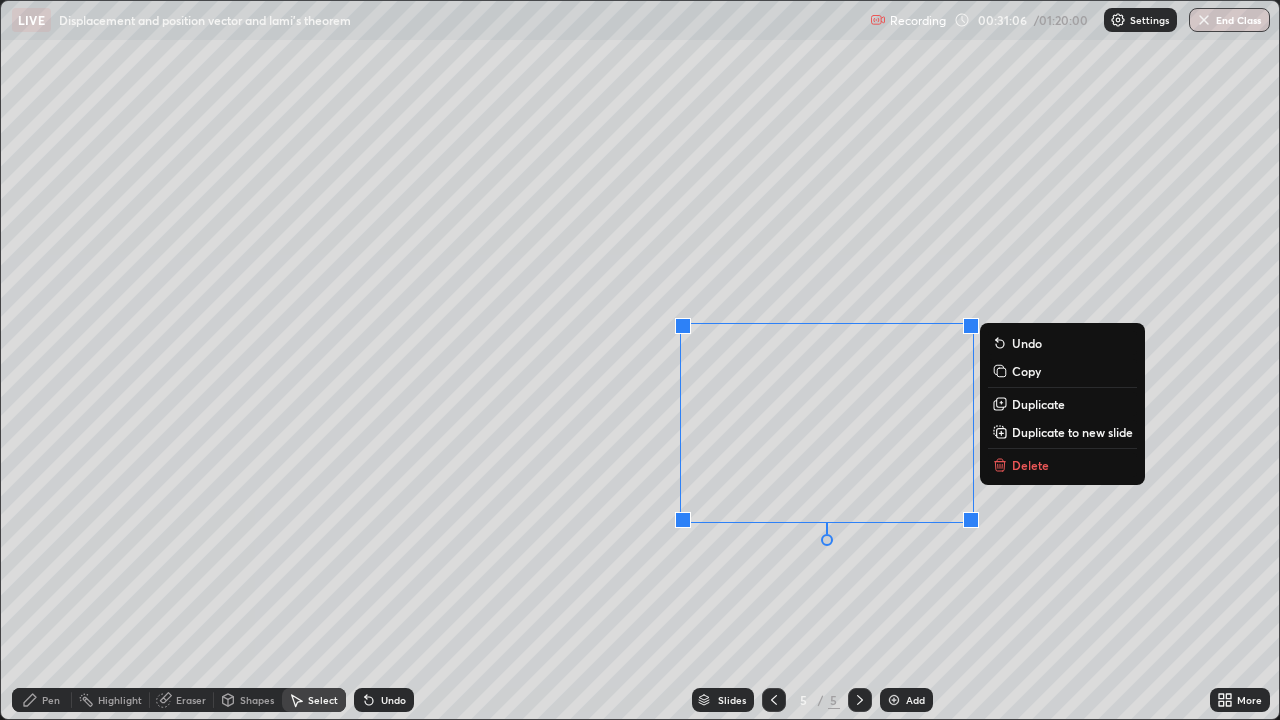 click on "Delete" at bounding box center [1030, 465] 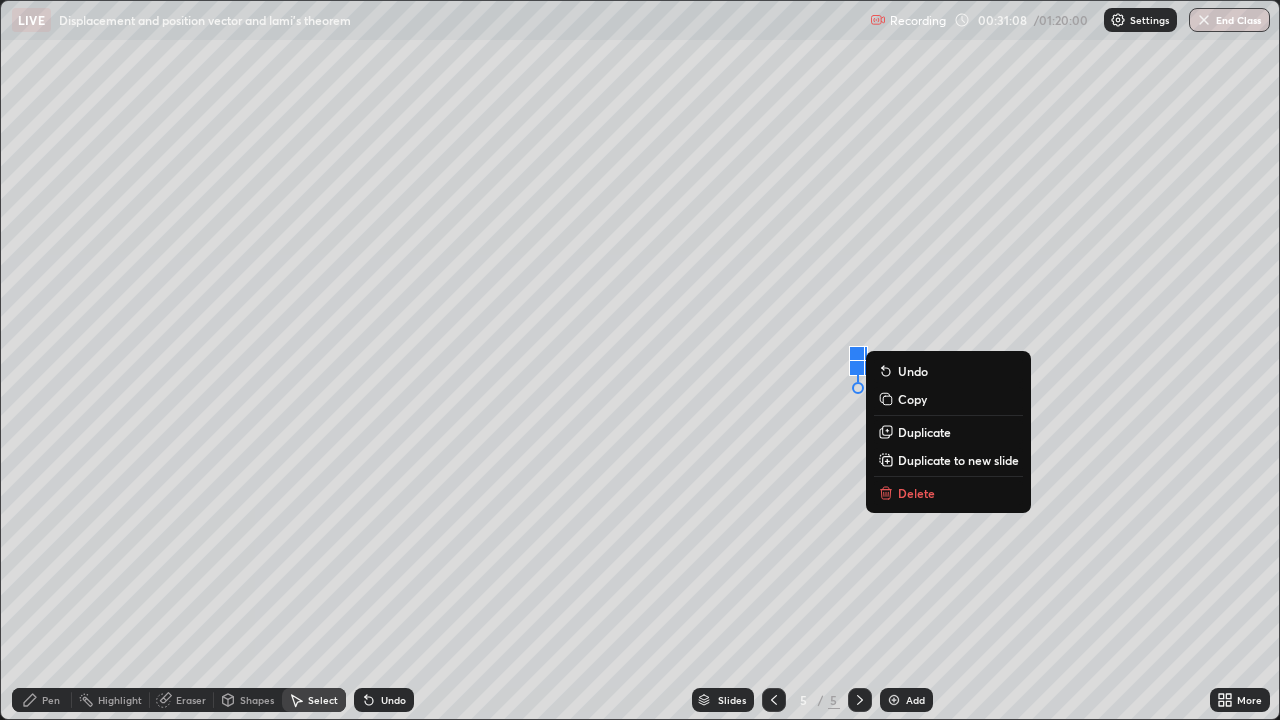 click on "Delete" at bounding box center (948, 493) 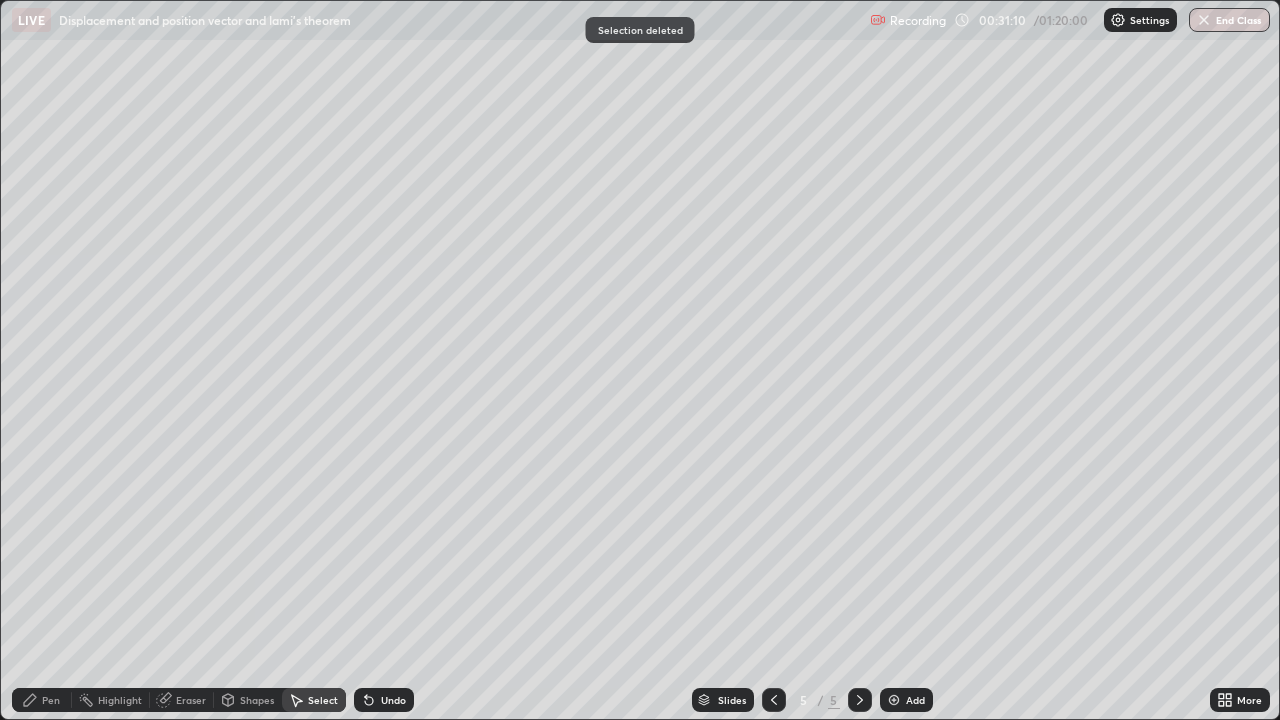 click on "Pen" at bounding box center [42, 700] 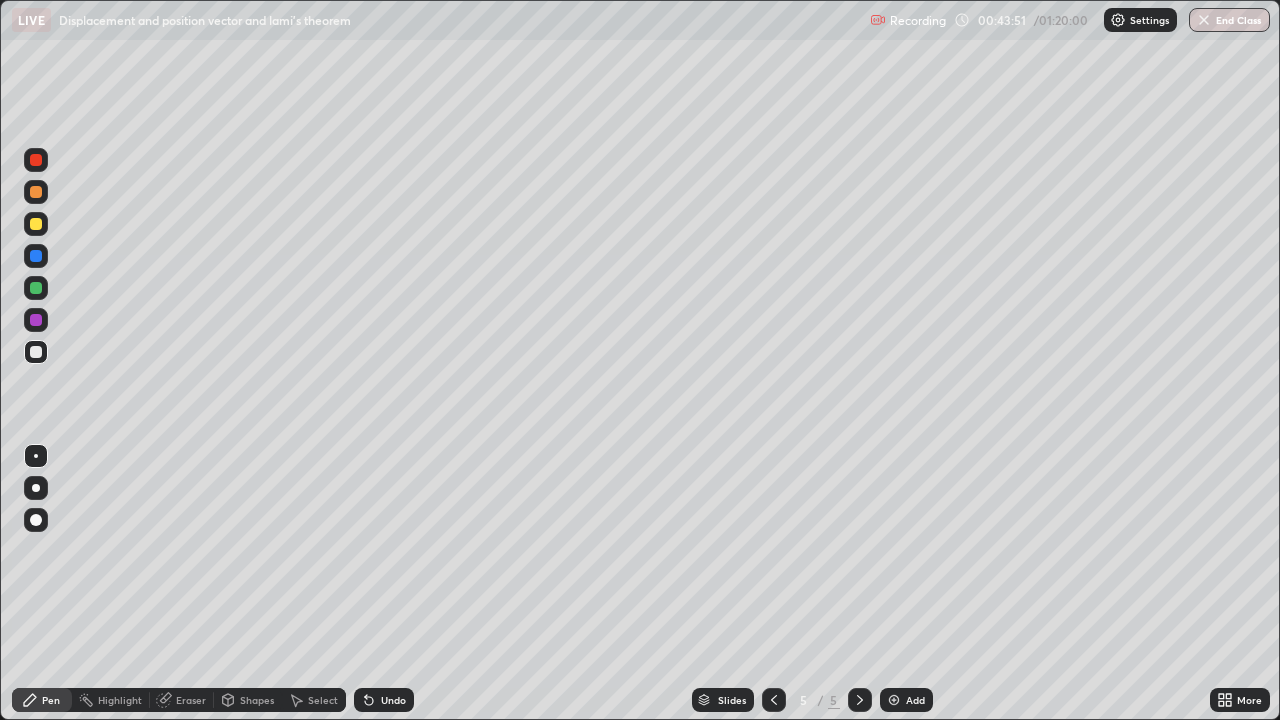 click on "Add" at bounding box center (906, 700) 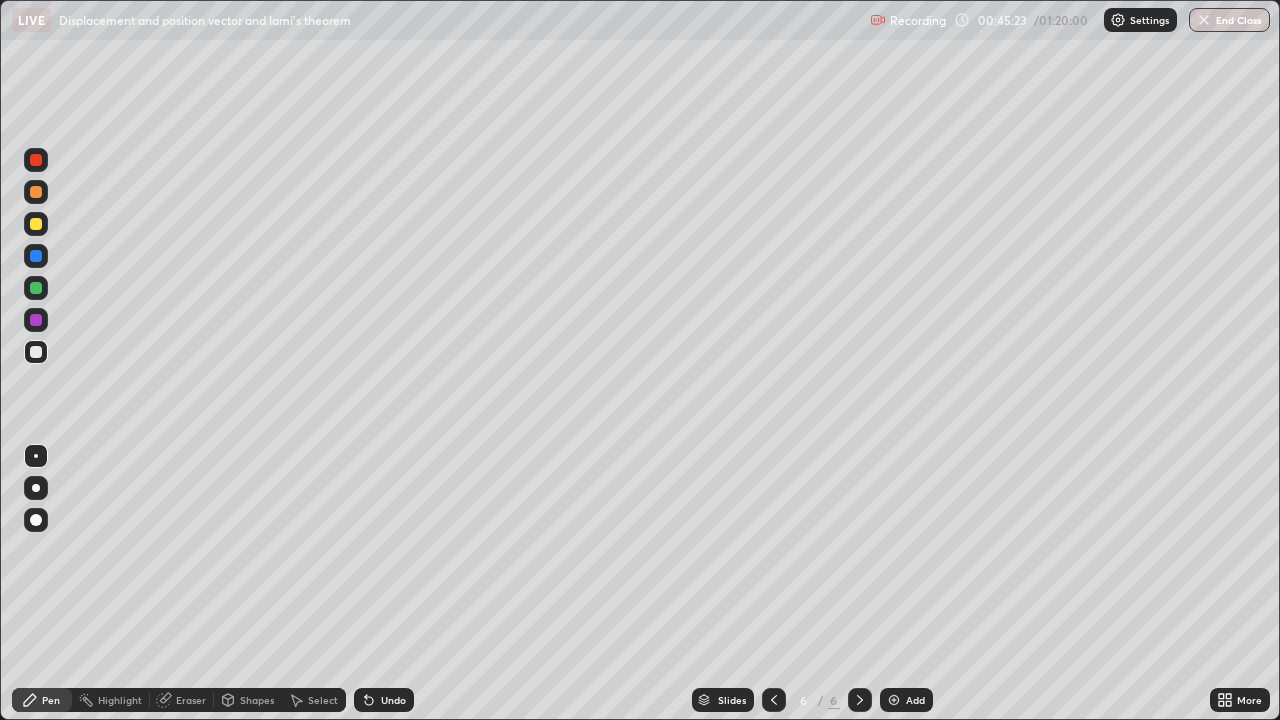 click on "Undo" at bounding box center (393, 700) 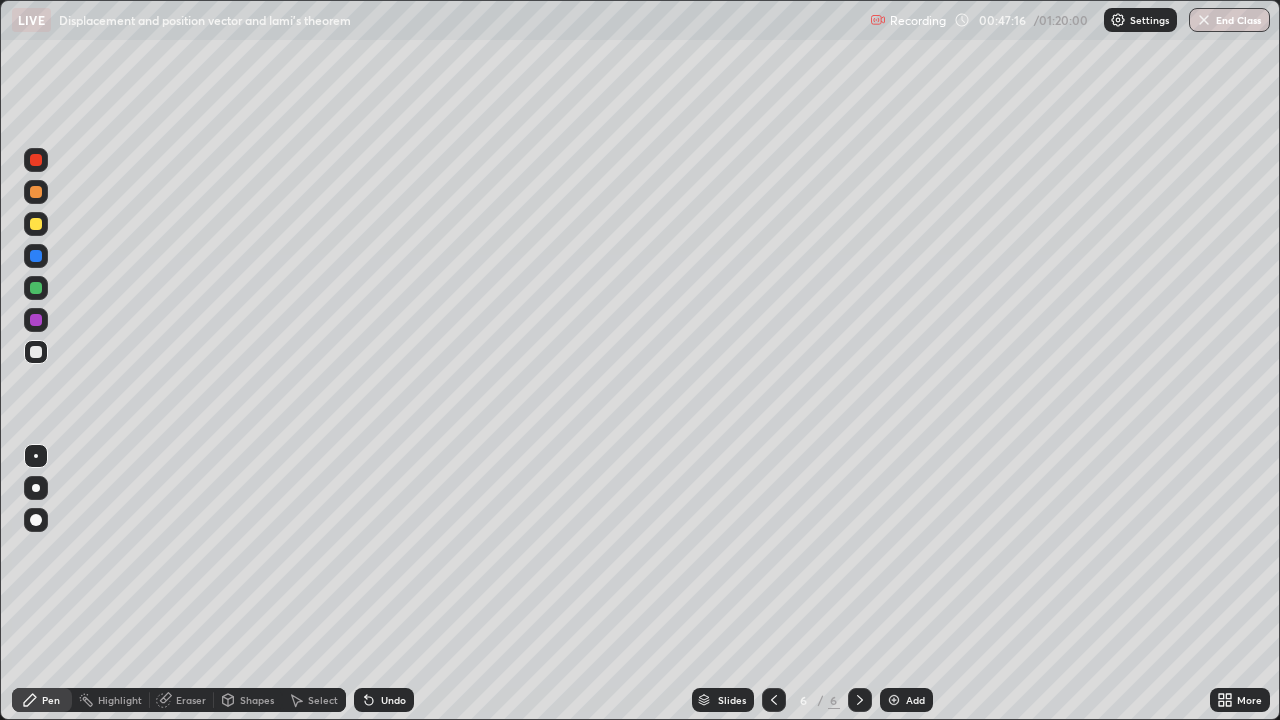 click on "Shapes" at bounding box center [257, 700] 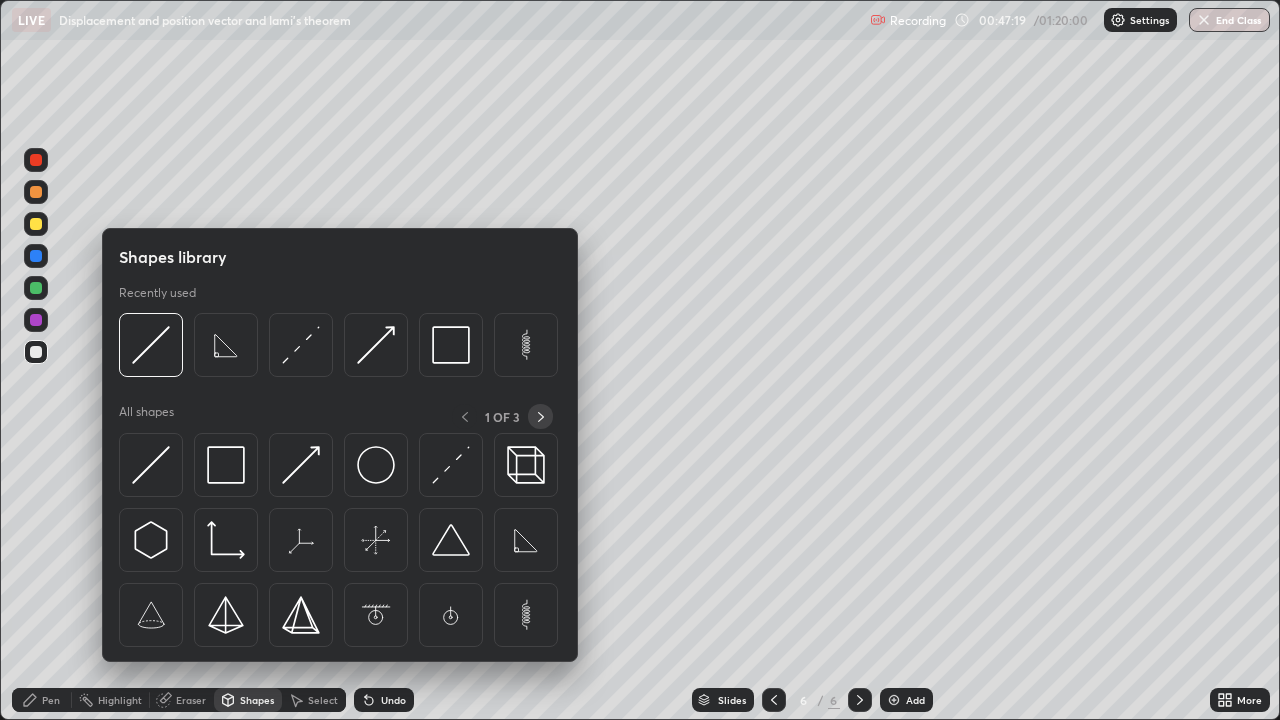 click 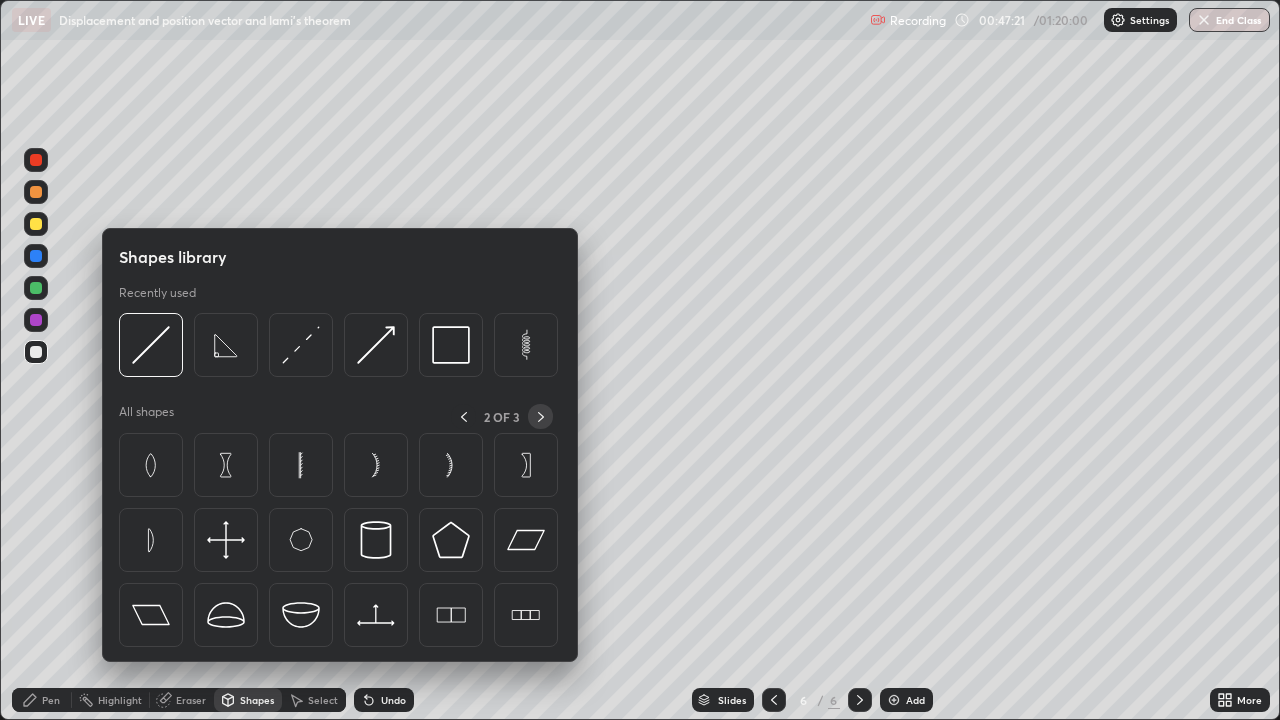 click 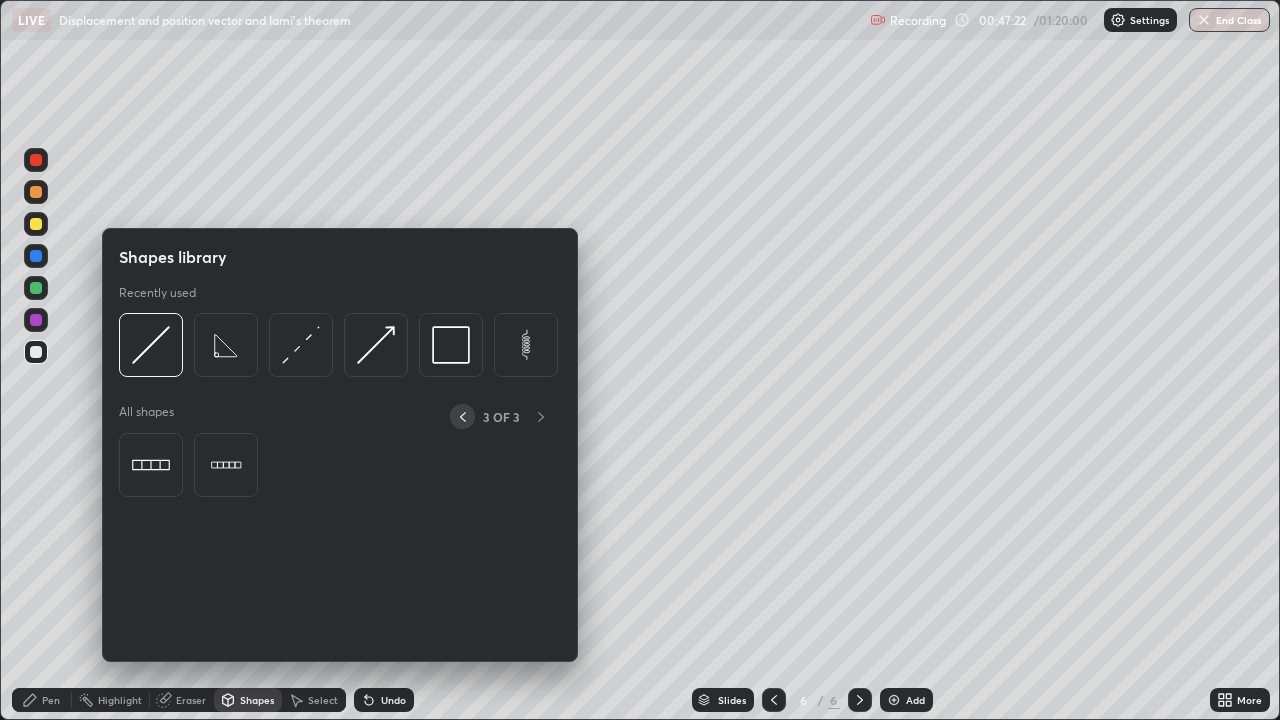 click 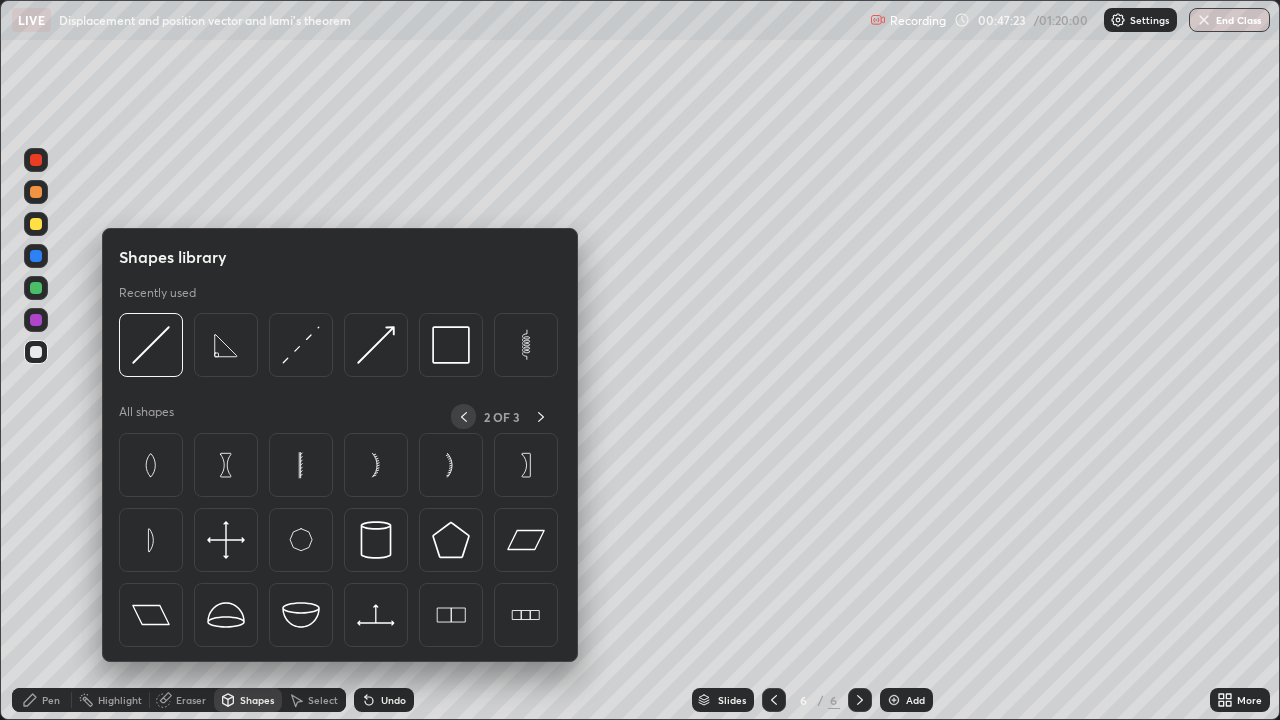 click 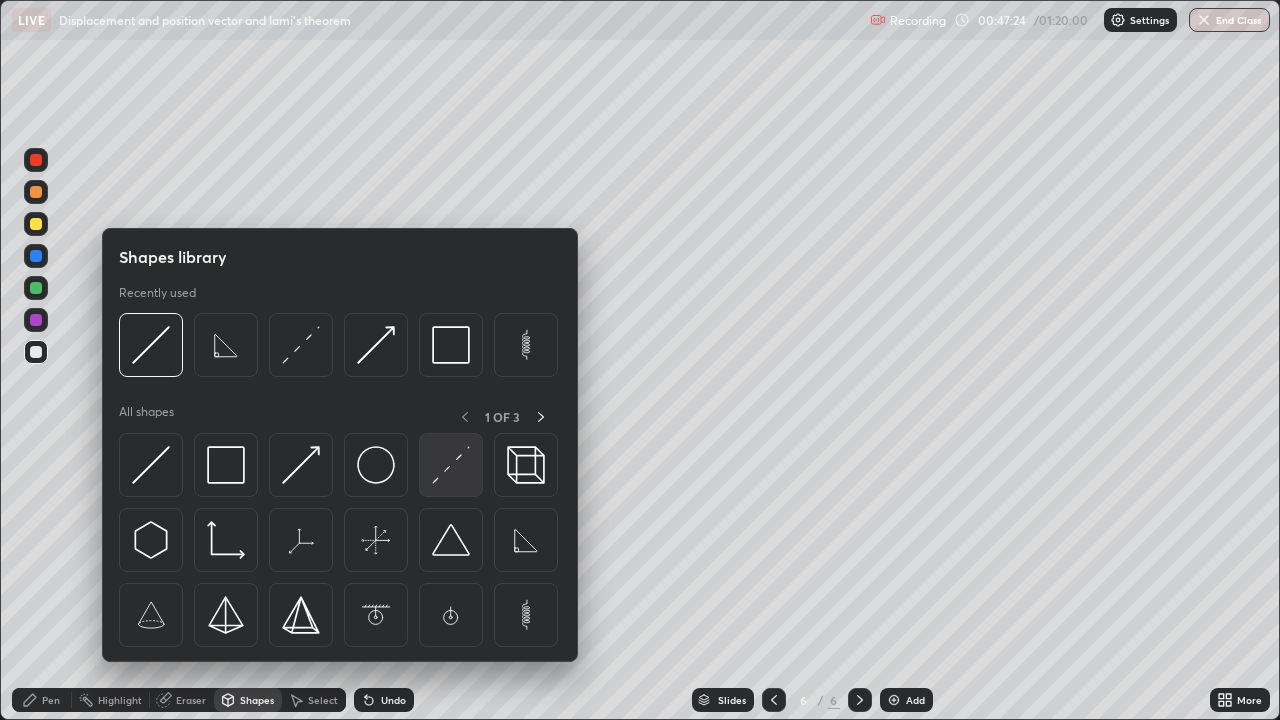 click at bounding box center [451, 465] 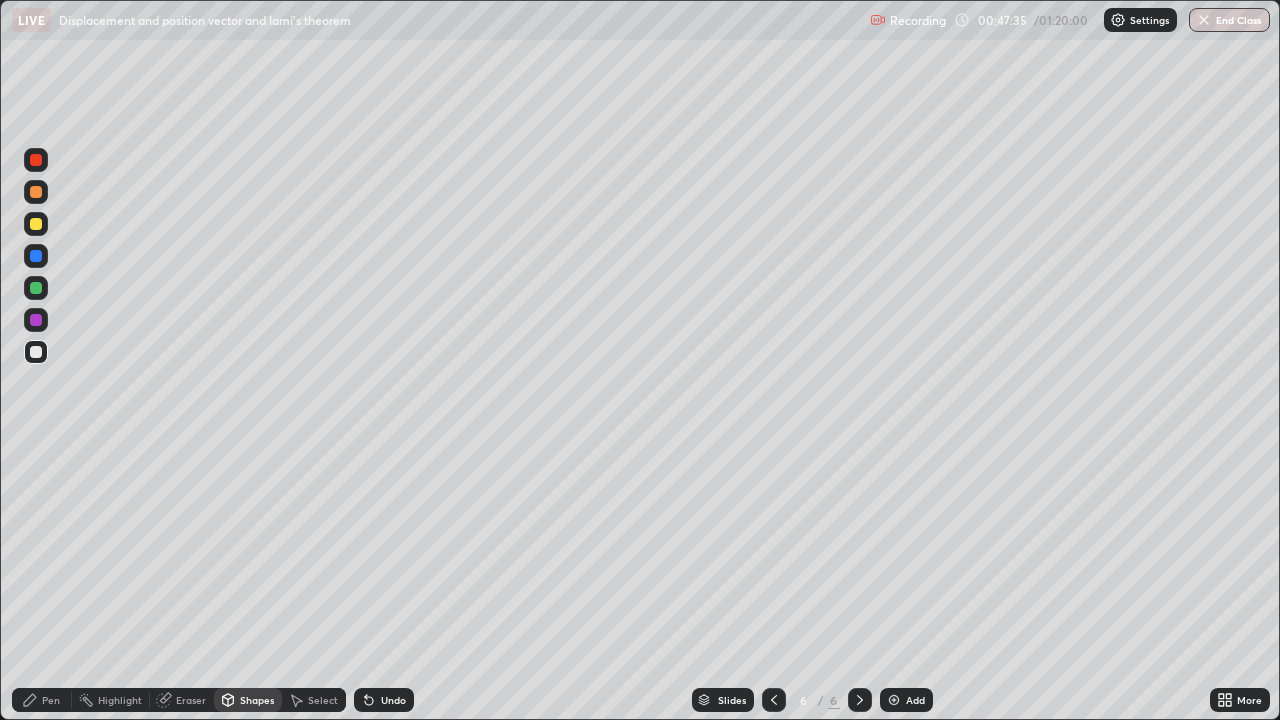 click 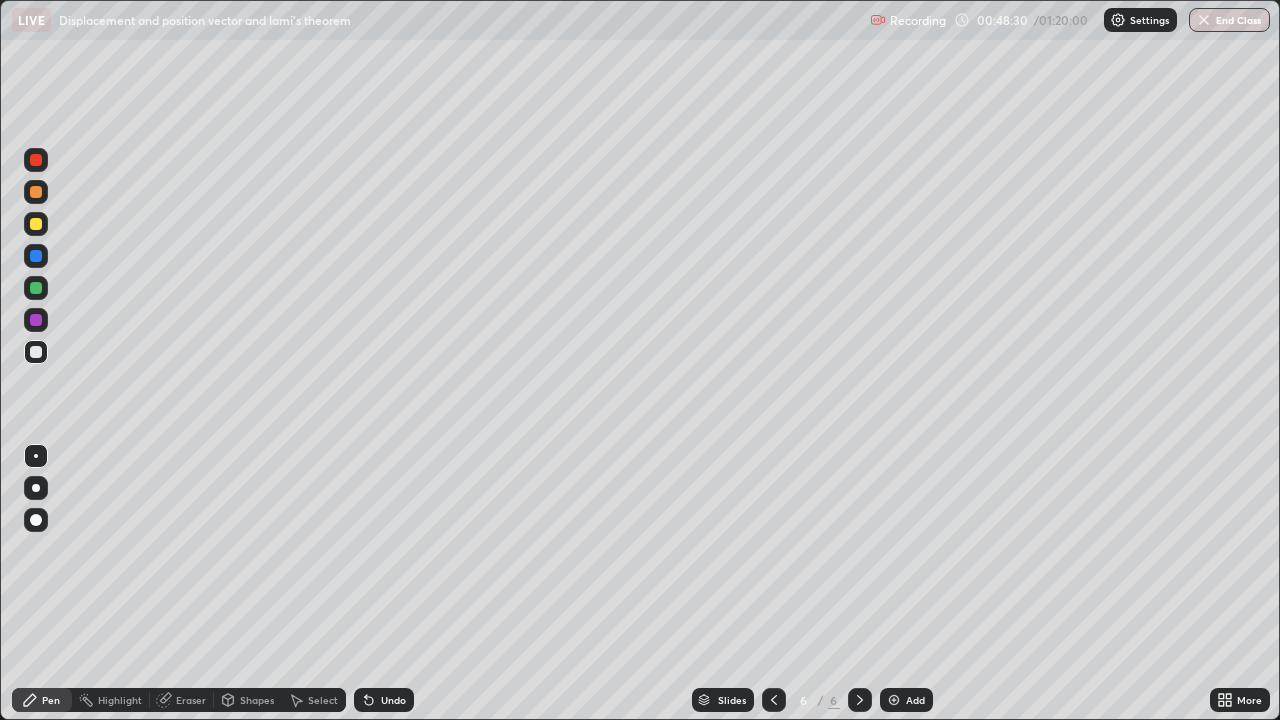 click on "Undo" at bounding box center [393, 700] 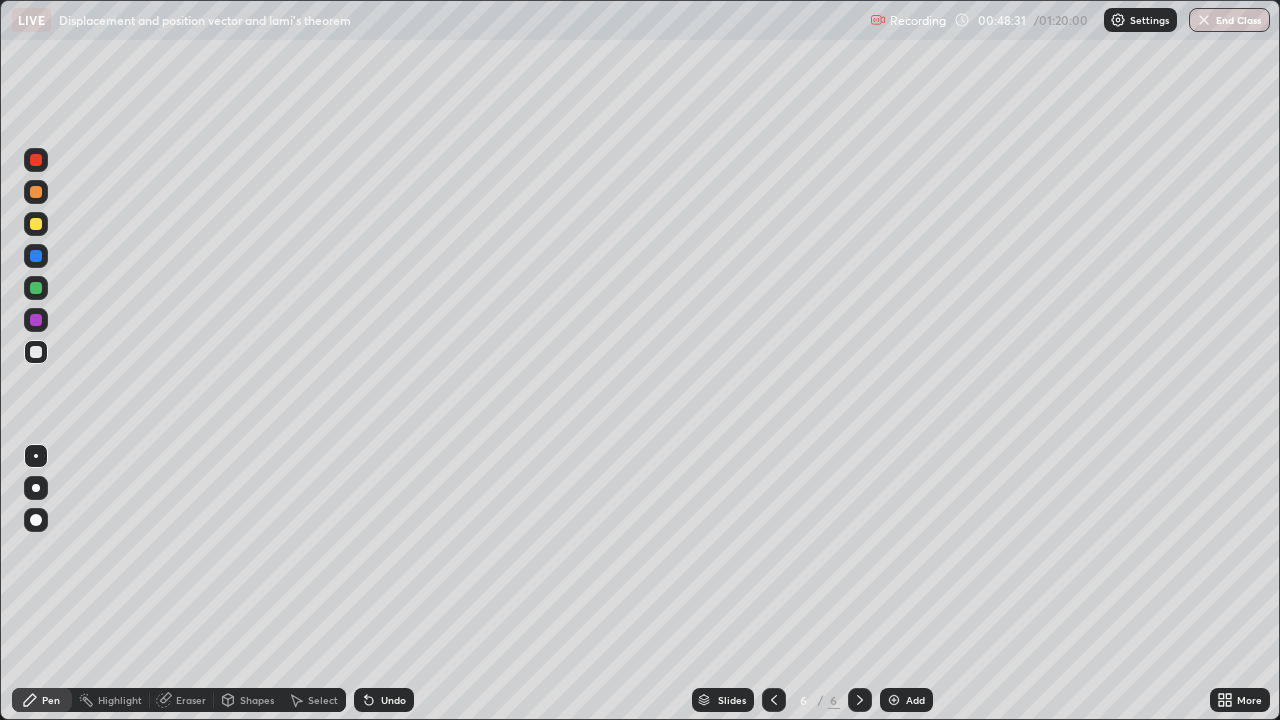 click on "Undo" at bounding box center [393, 700] 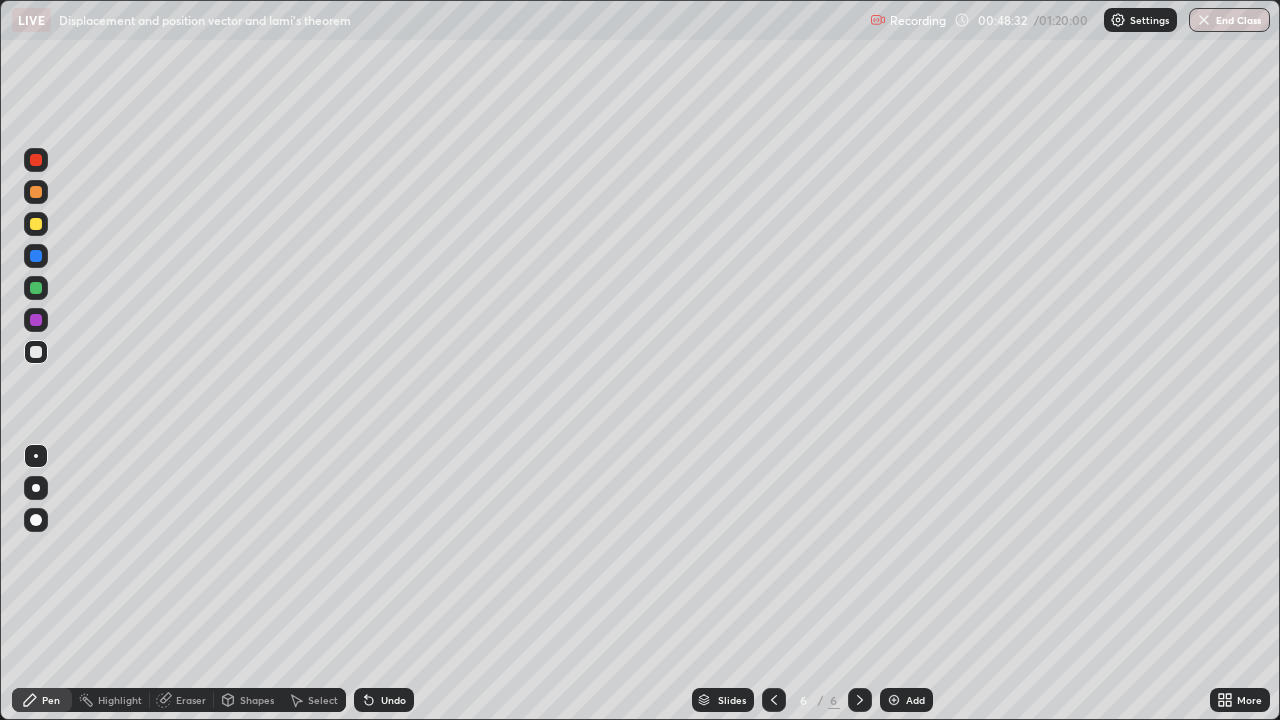 click on "Undo" at bounding box center (393, 700) 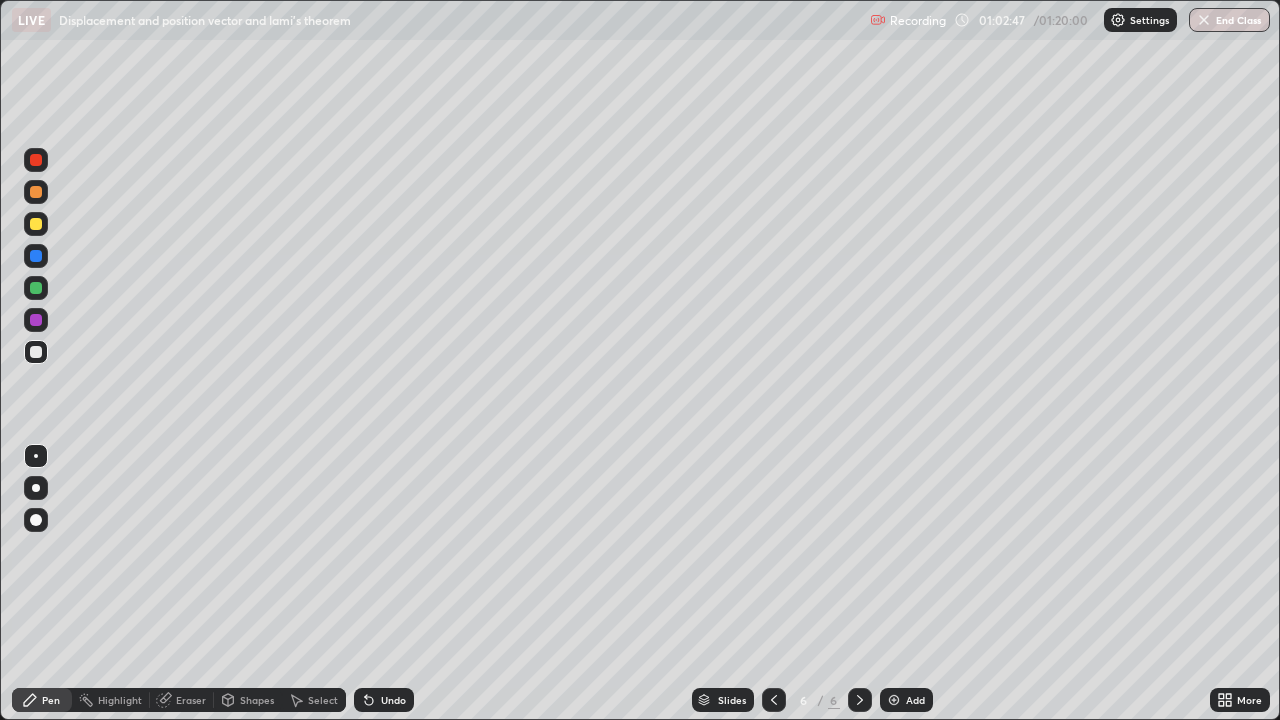 click on "Add" at bounding box center (906, 700) 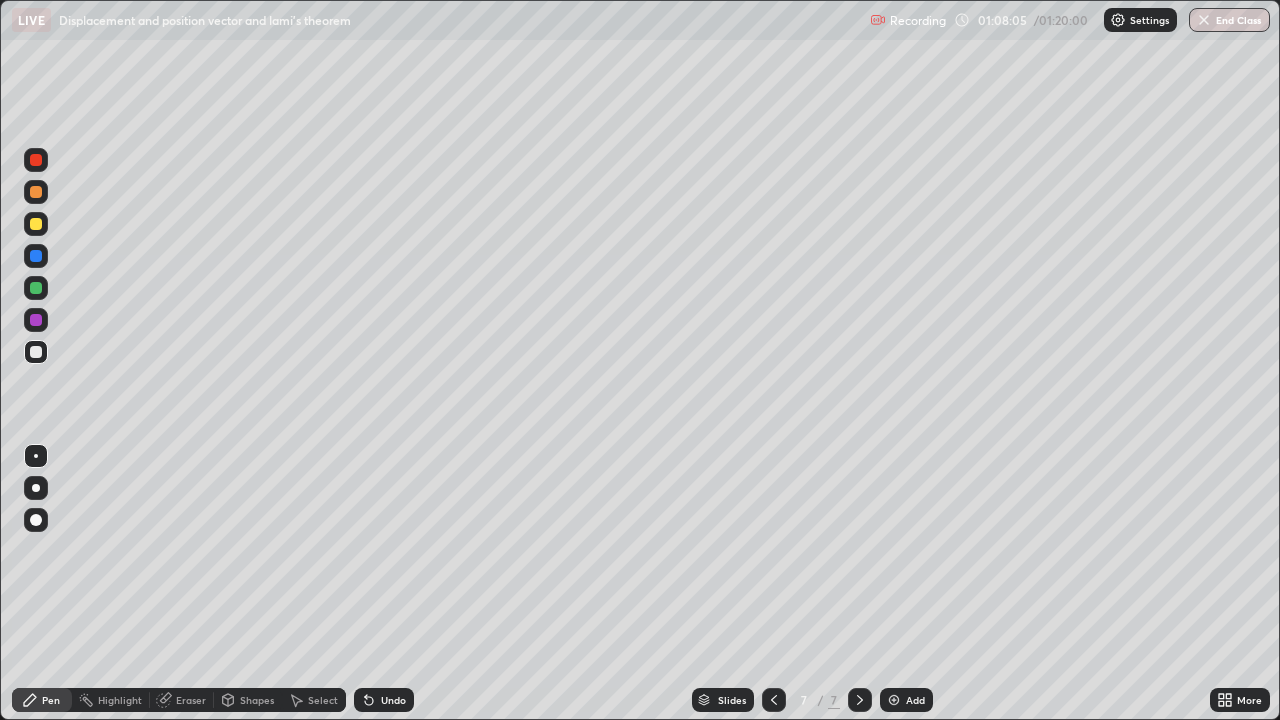 click on "Undo" at bounding box center (393, 700) 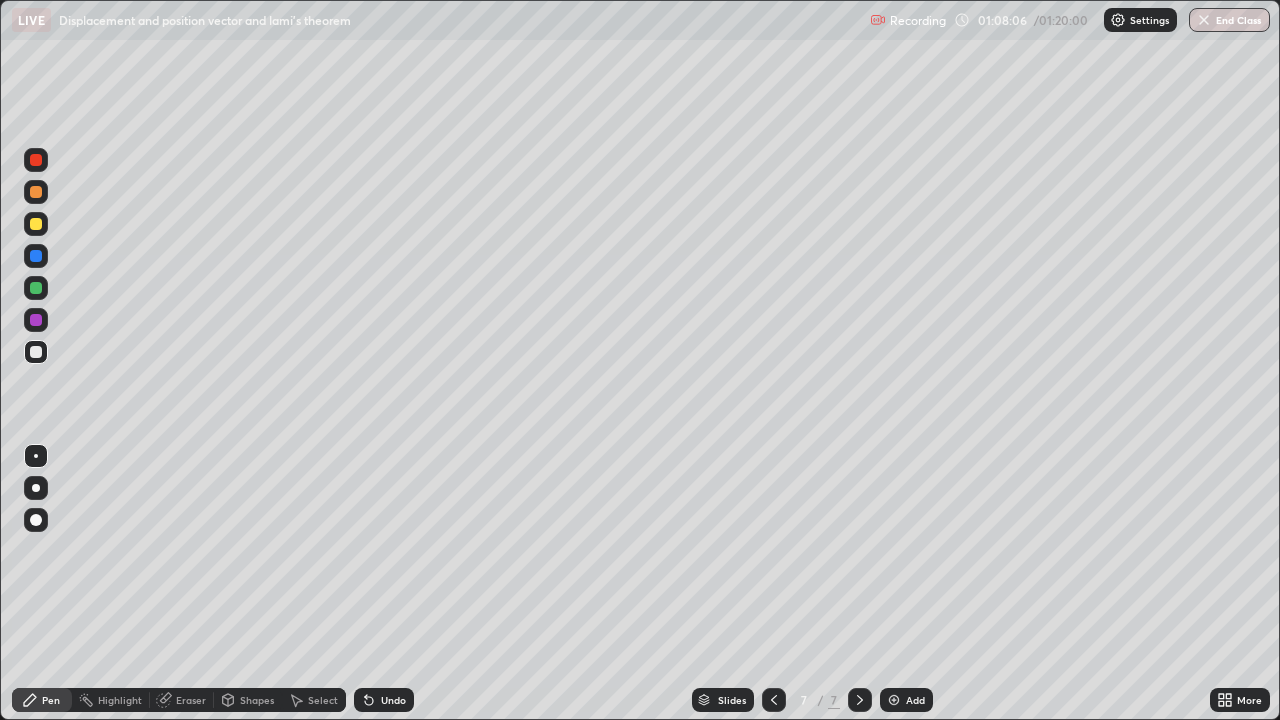 click 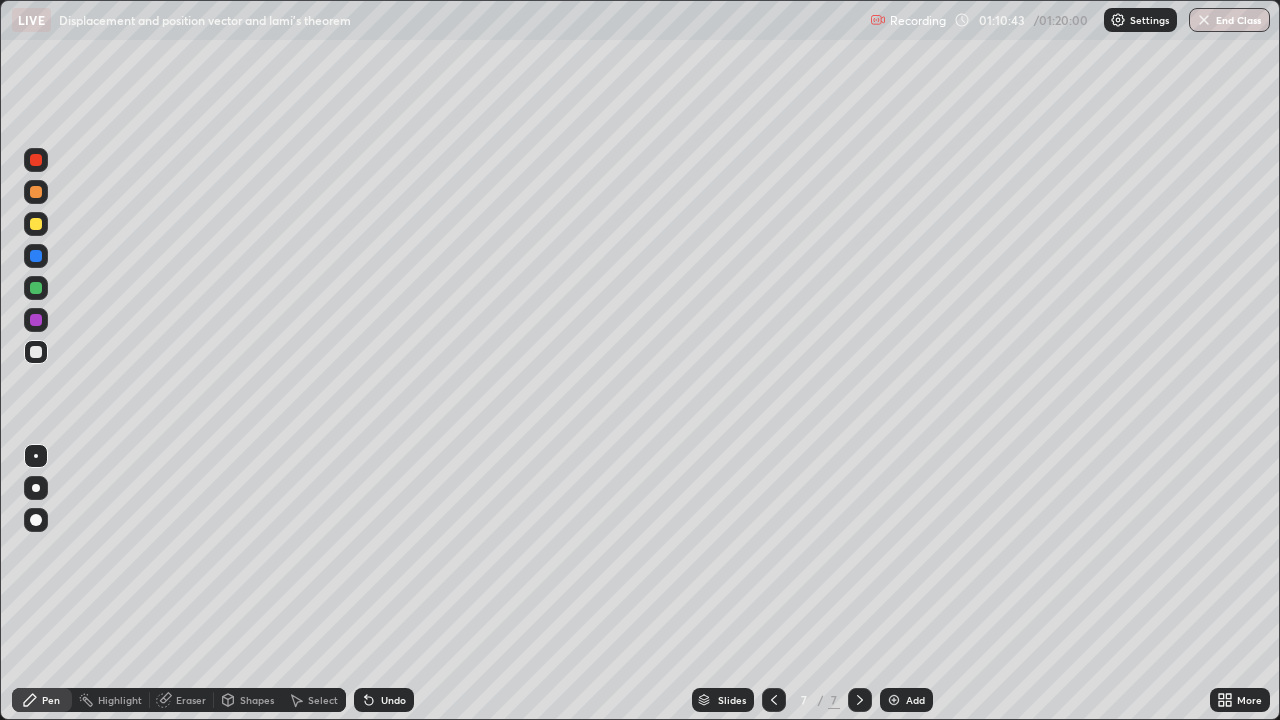 click on "Undo" at bounding box center (384, 700) 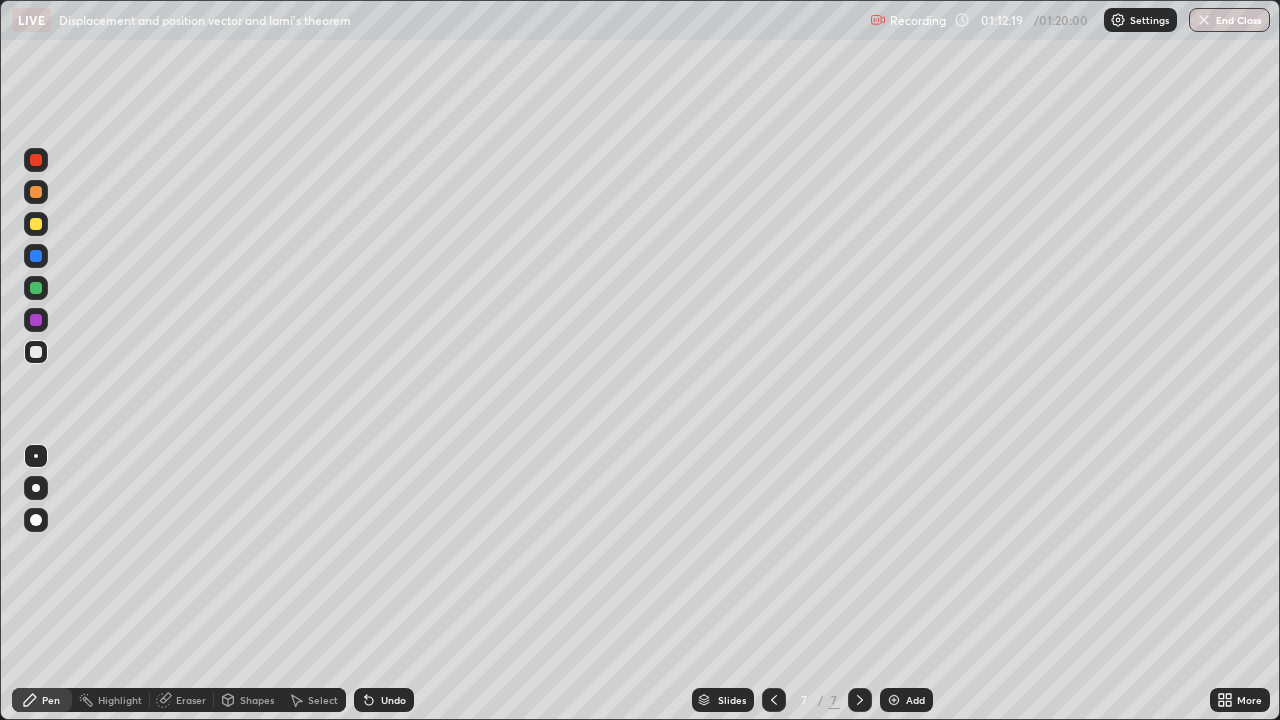 click at bounding box center [894, 700] 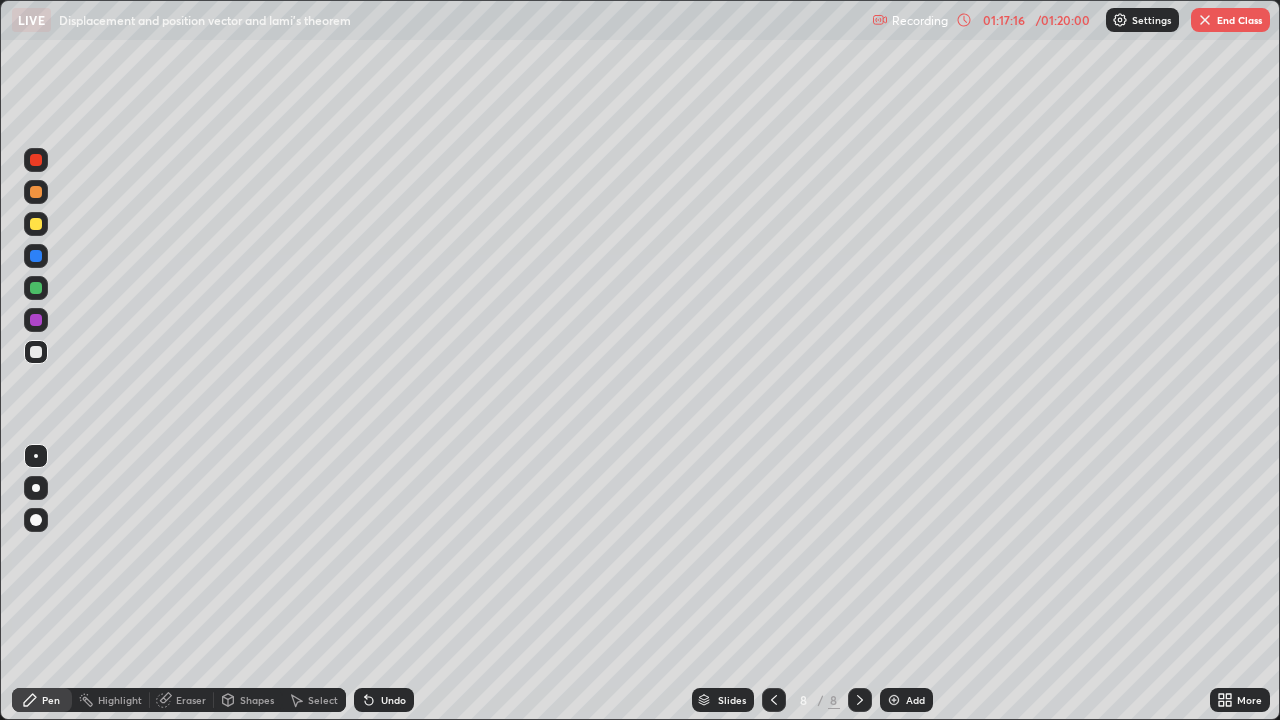 click on "/  01:20:00" at bounding box center (1063, 20) 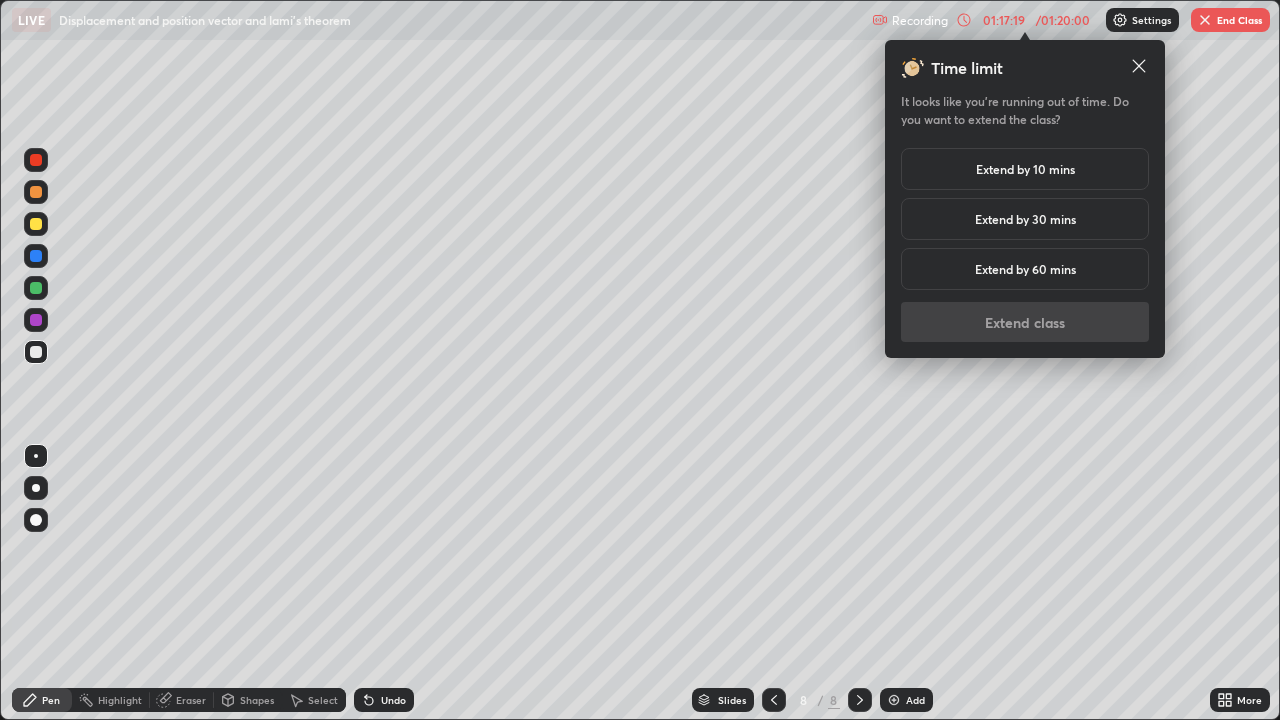 click 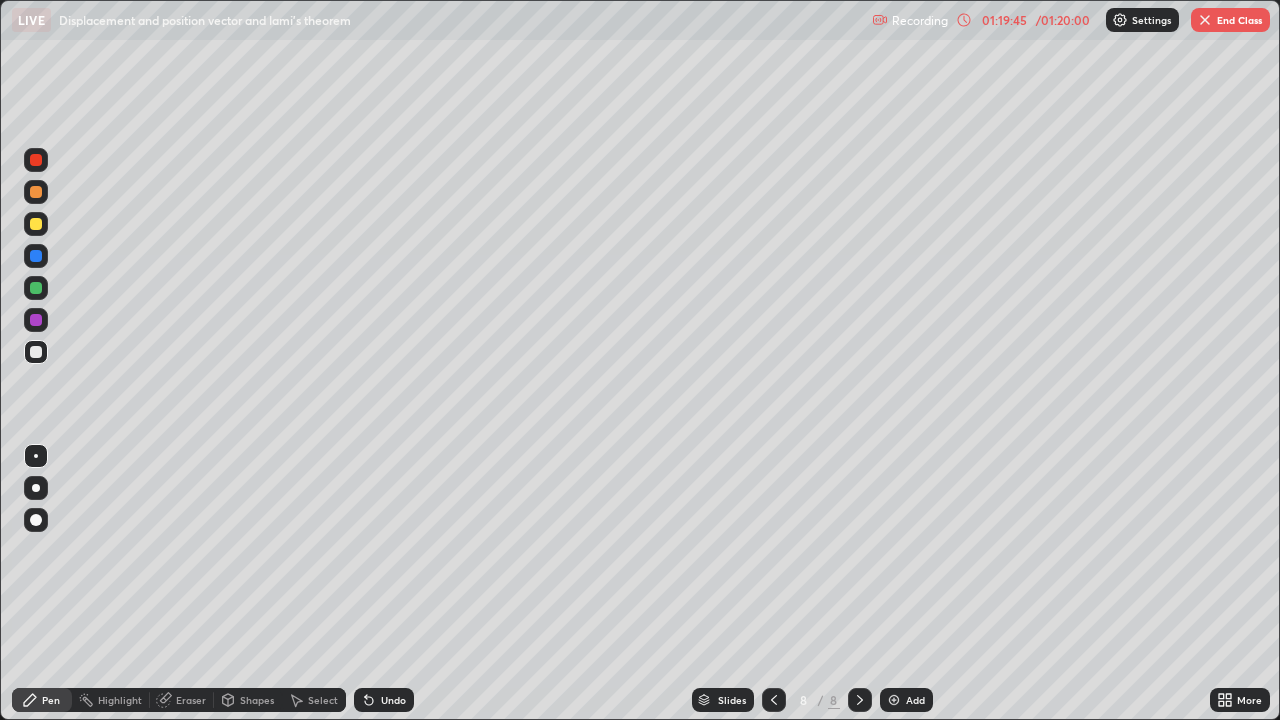 click 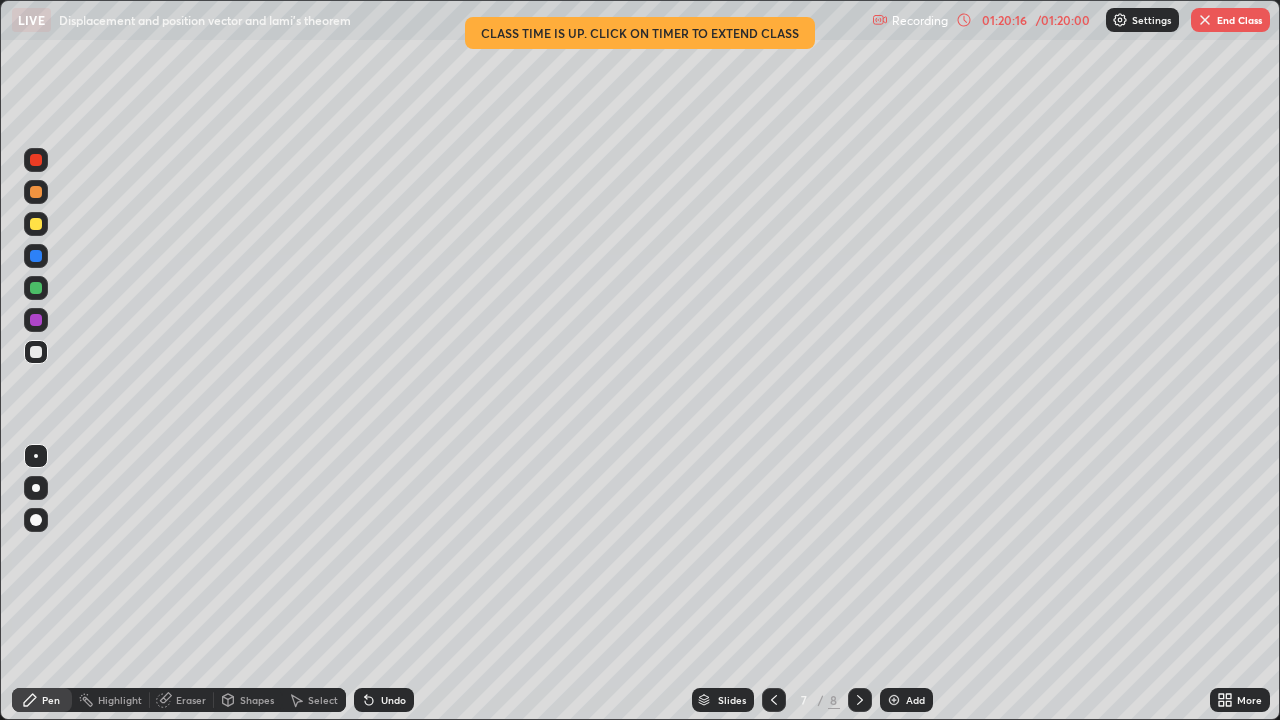 click on "/  01:20:00" at bounding box center (1063, 20) 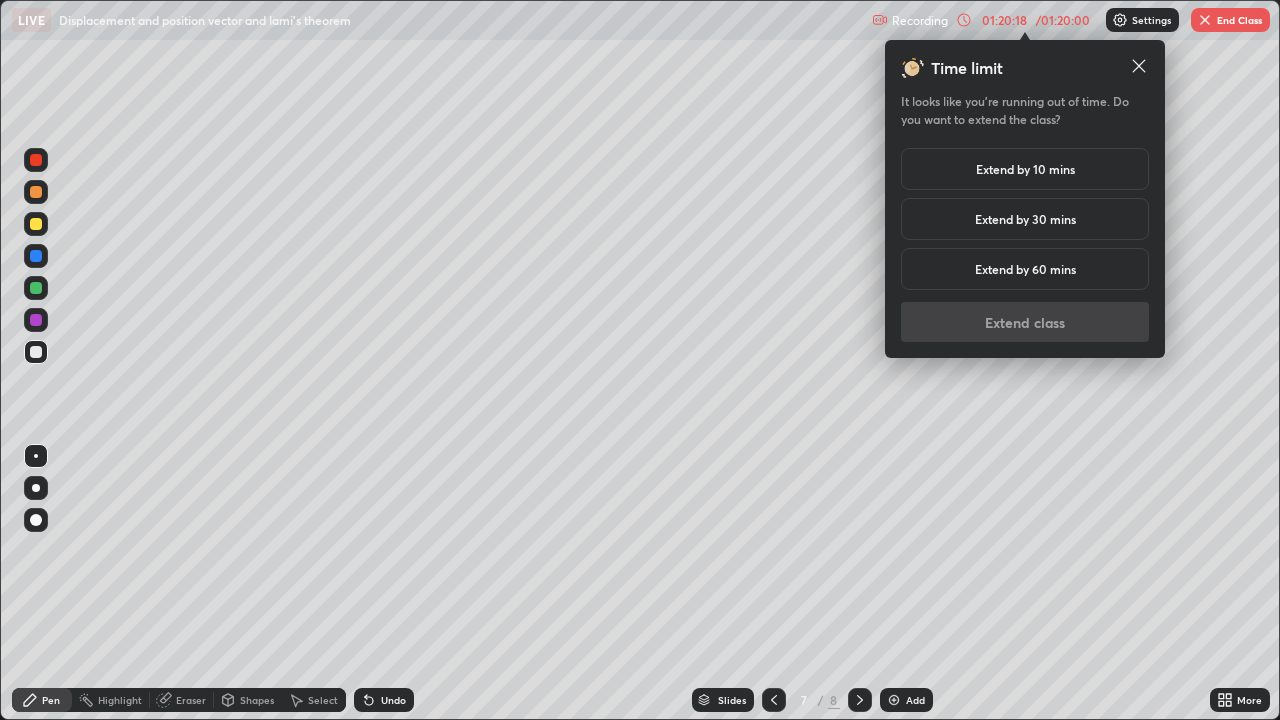 click on "Extend by 10 mins" at bounding box center (1025, 169) 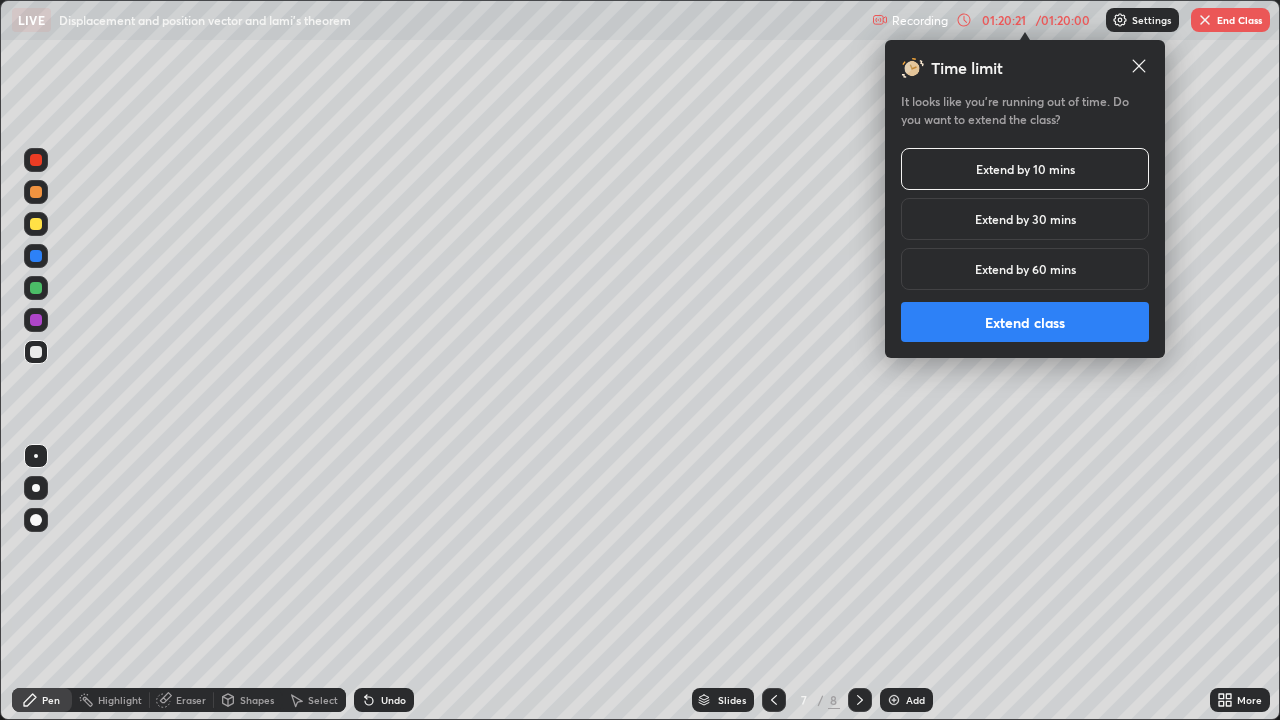 click on "Extend class" at bounding box center (1025, 322) 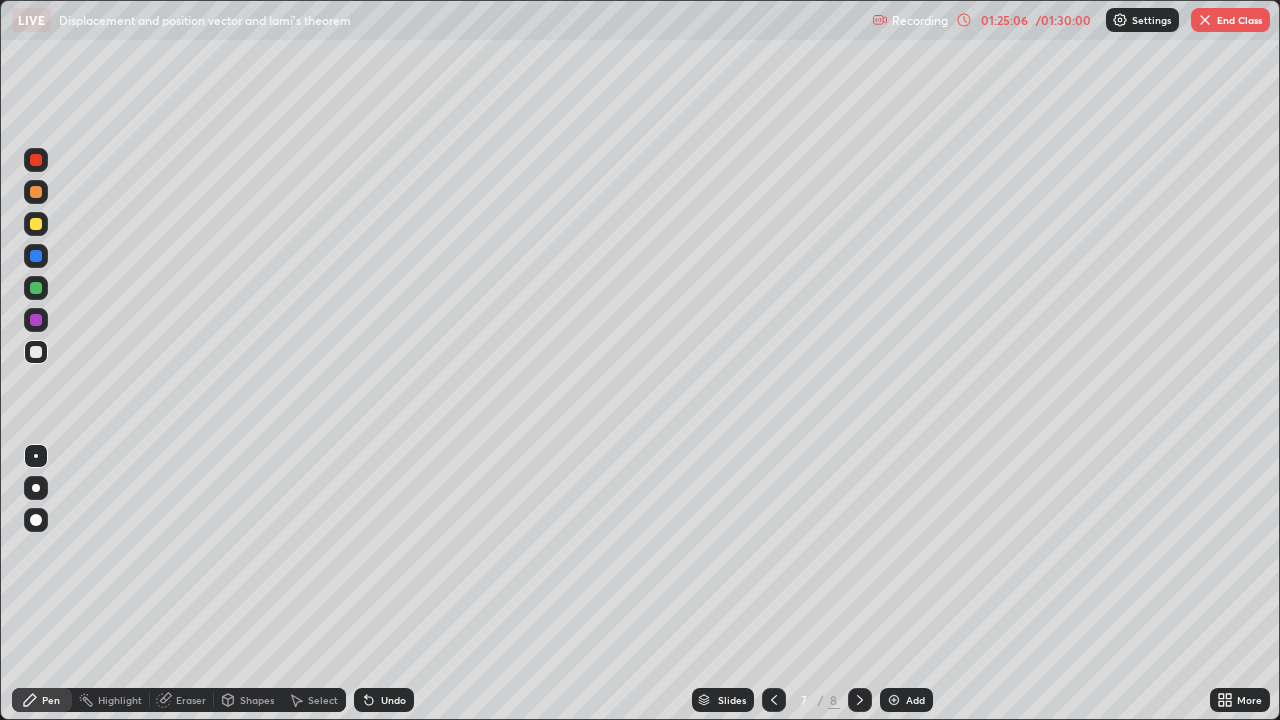 click 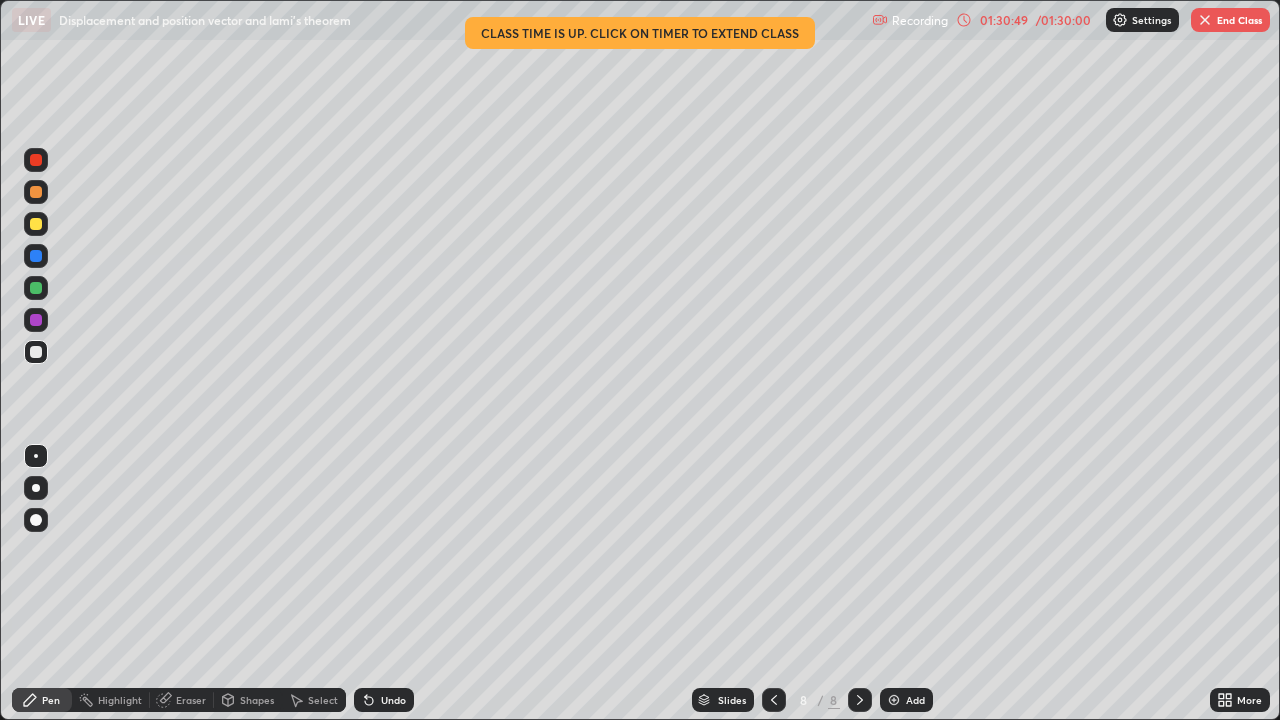 click on "/  01:30:00" at bounding box center [1063, 20] 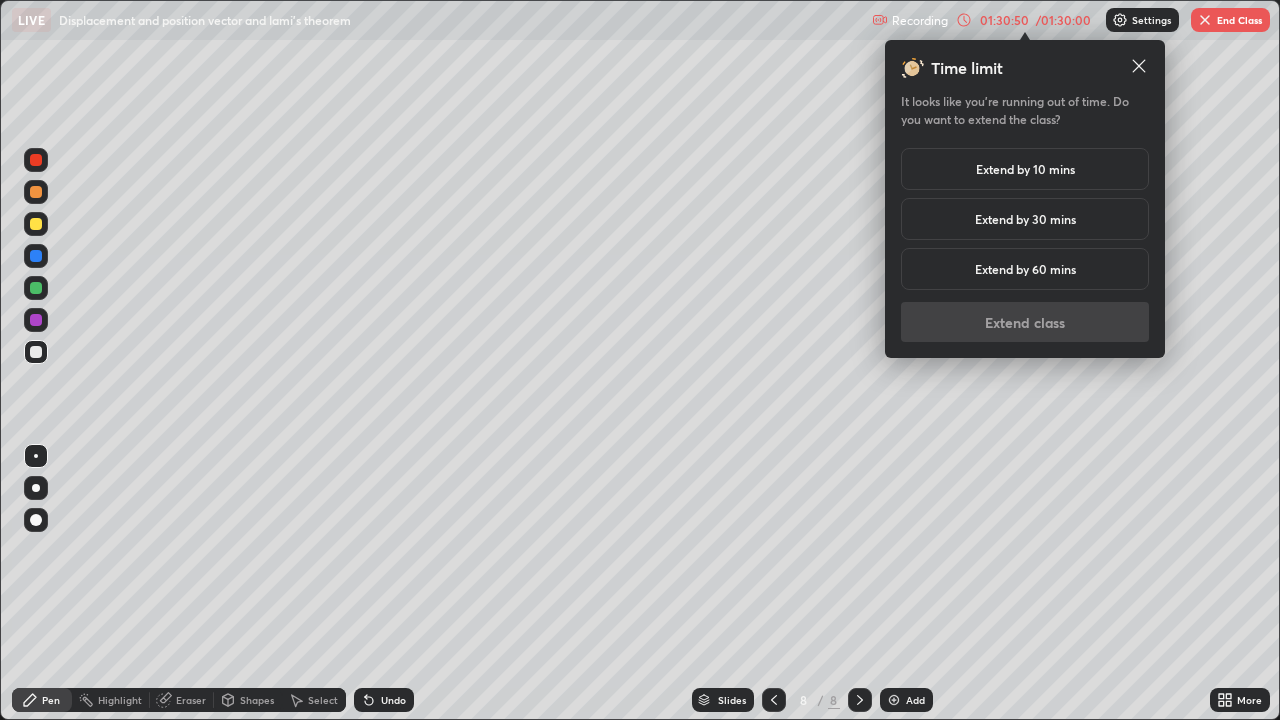 click on "Extend by 10 mins" at bounding box center (1025, 169) 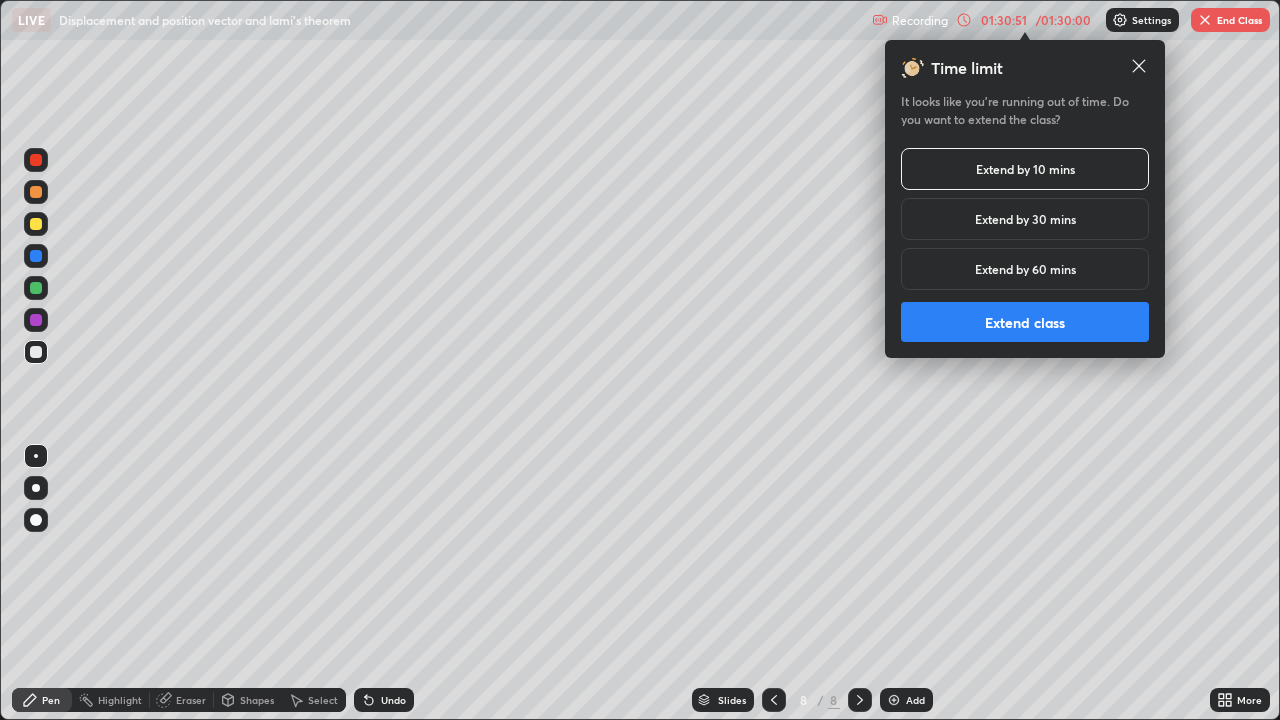 click on "Extend class" at bounding box center [1025, 322] 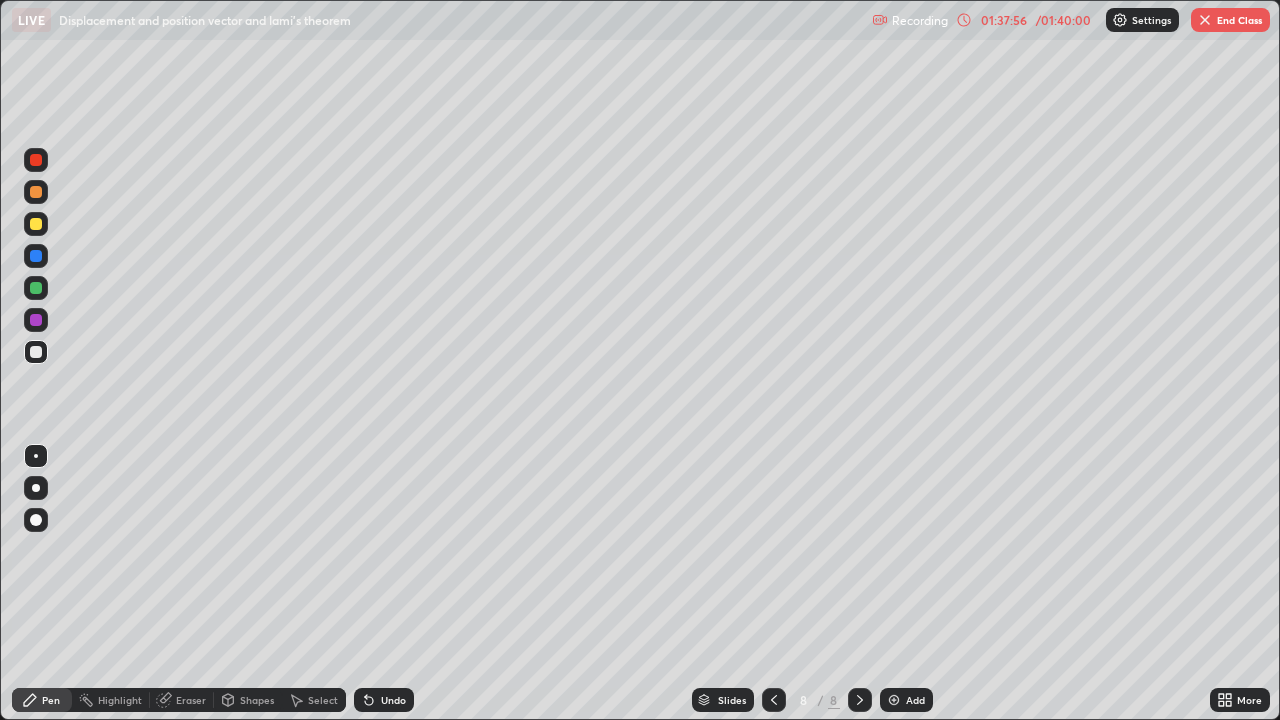 click on "End Class" at bounding box center (1230, 20) 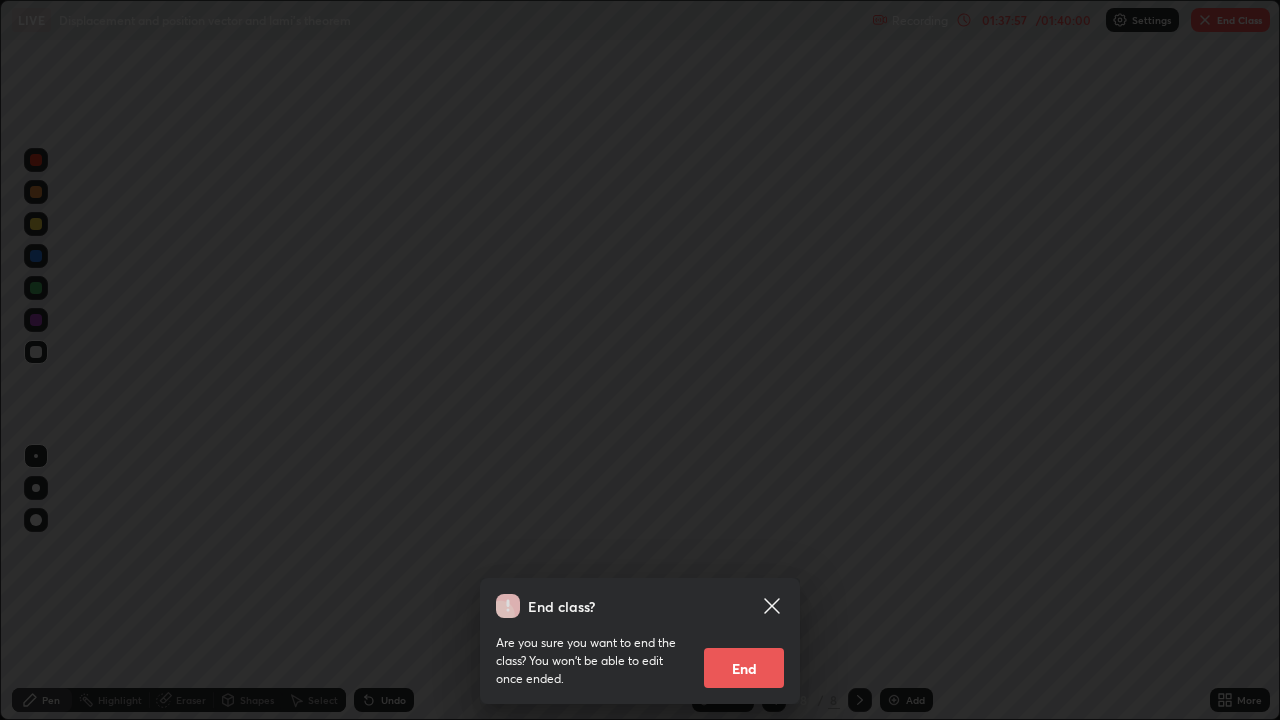 click on "End" at bounding box center (744, 668) 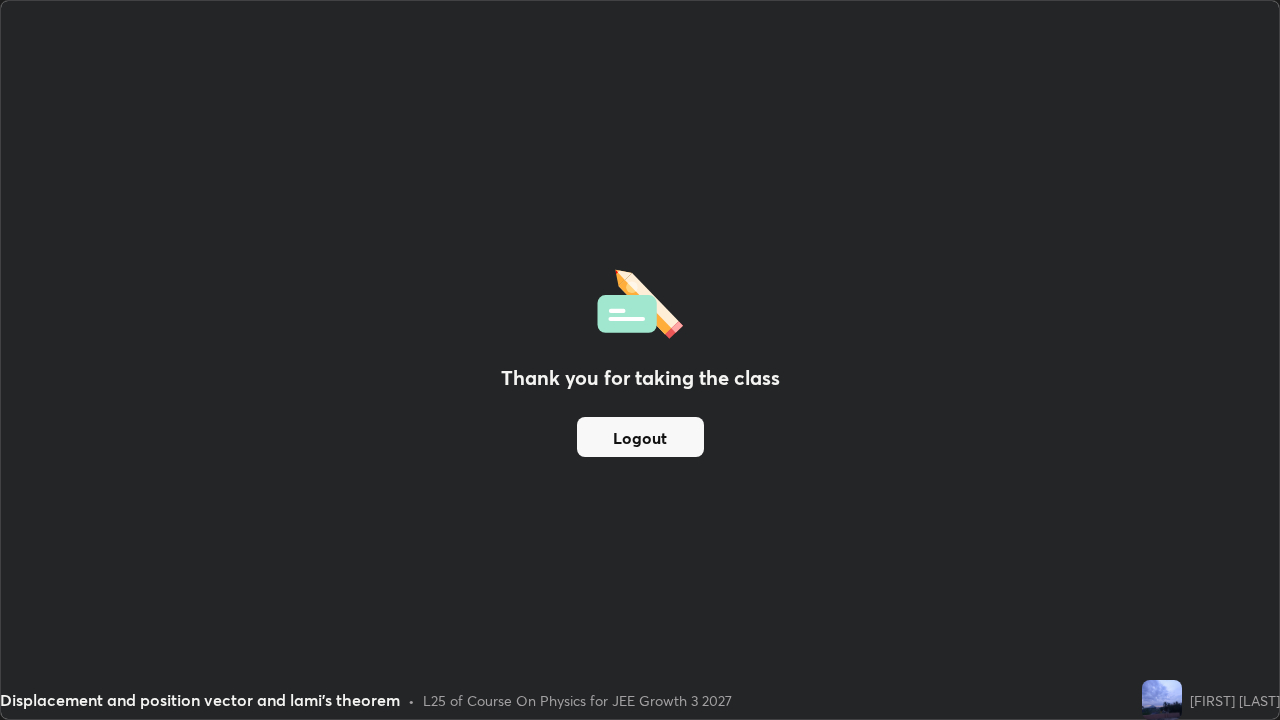 click on "Logout" at bounding box center [640, 437] 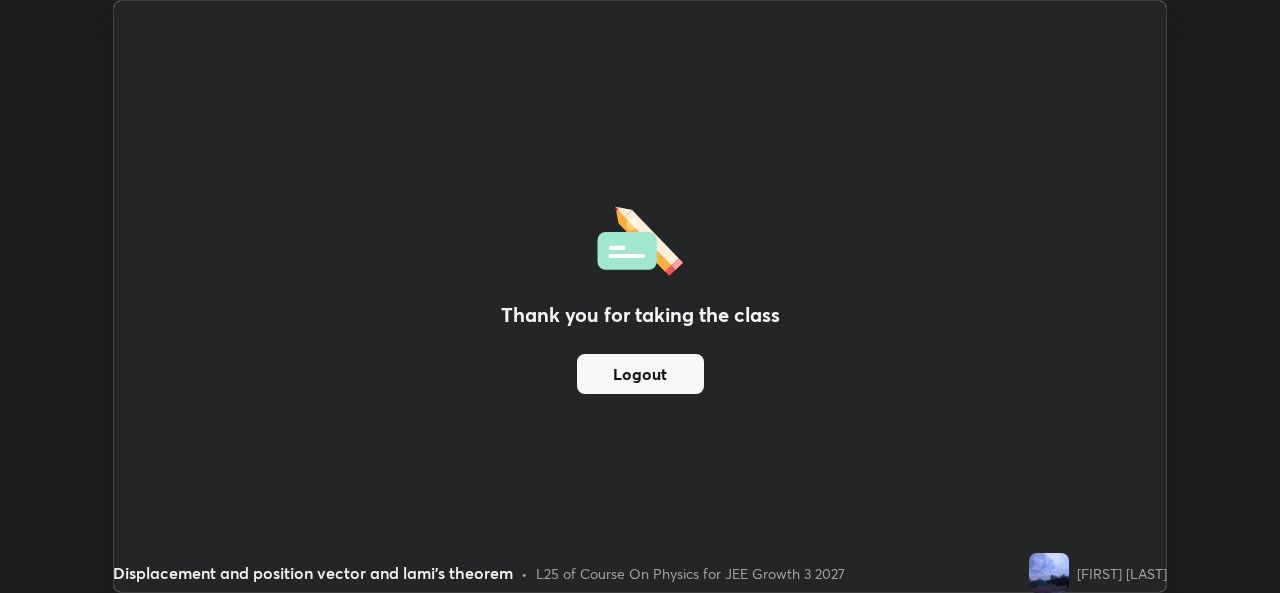 scroll, scrollTop: 593, scrollLeft: 1280, axis: both 